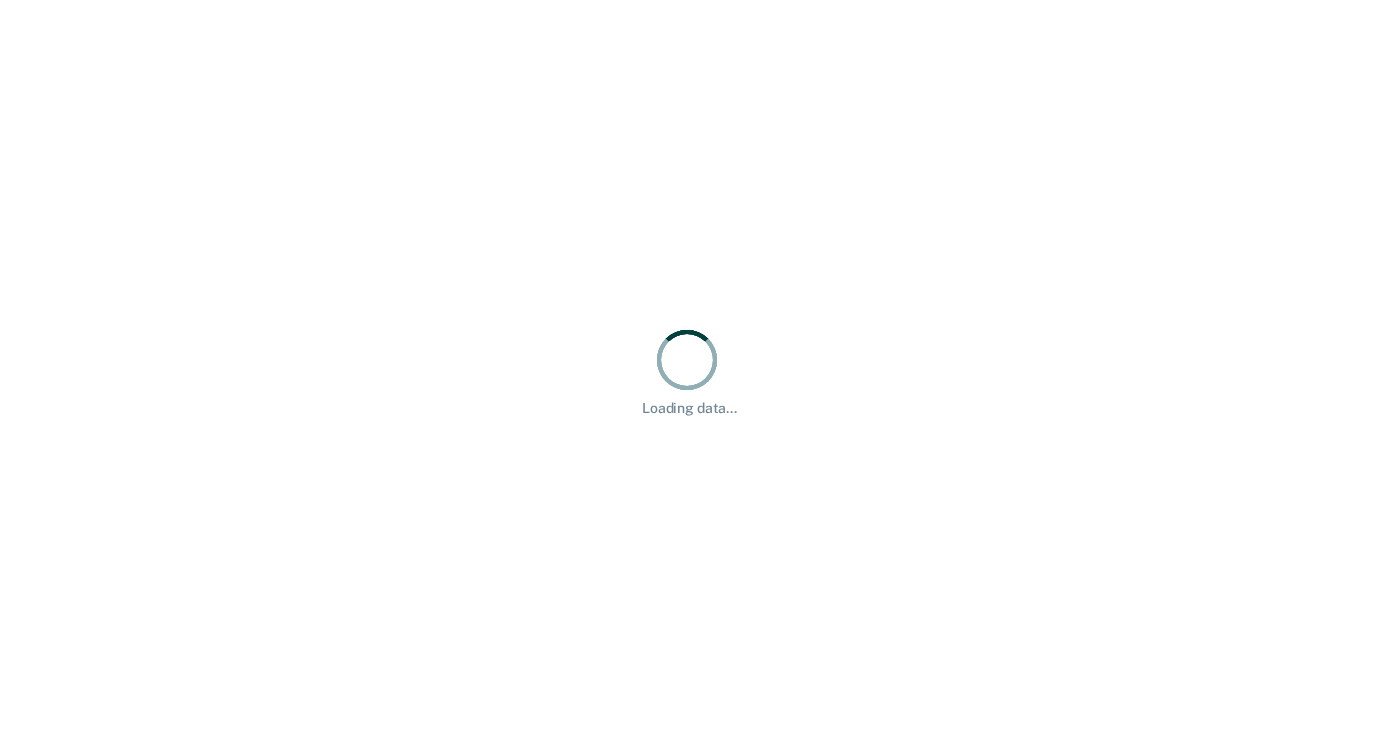 scroll, scrollTop: 0, scrollLeft: 0, axis: both 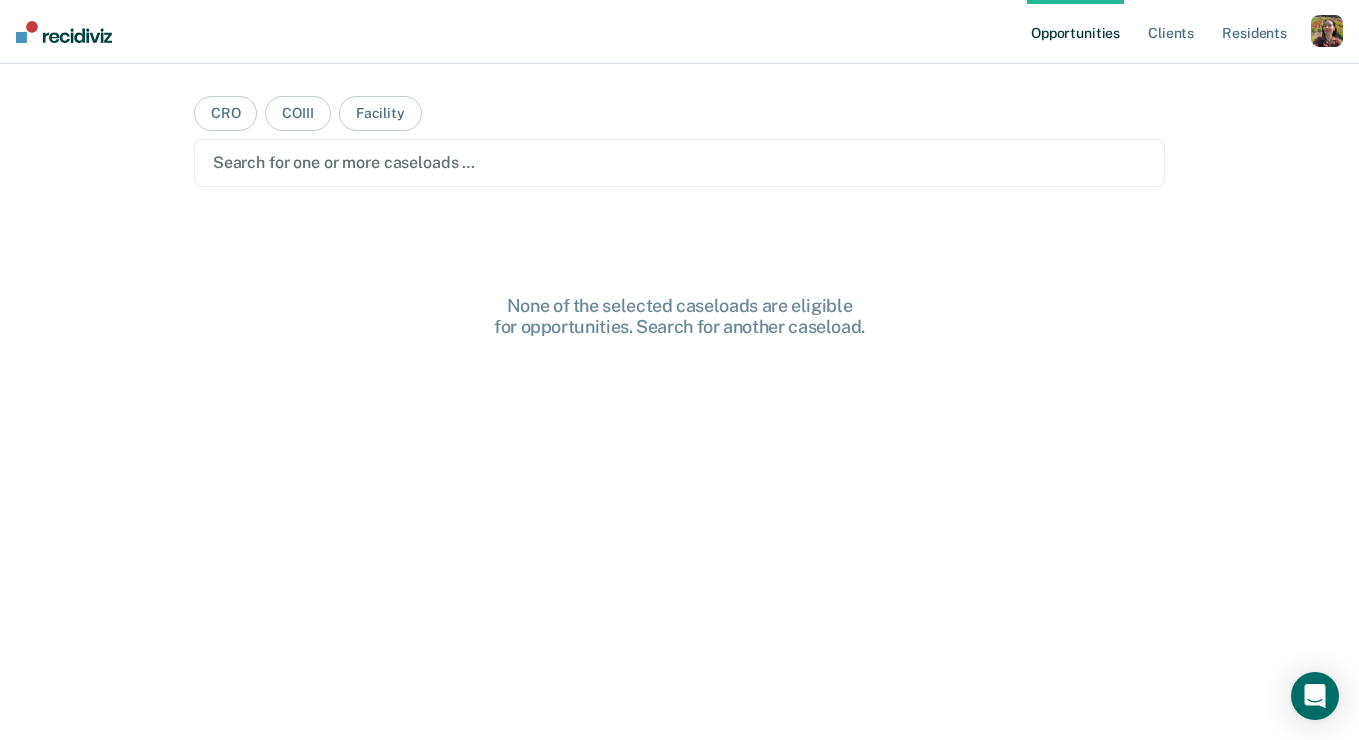 click at bounding box center [1327, 31] 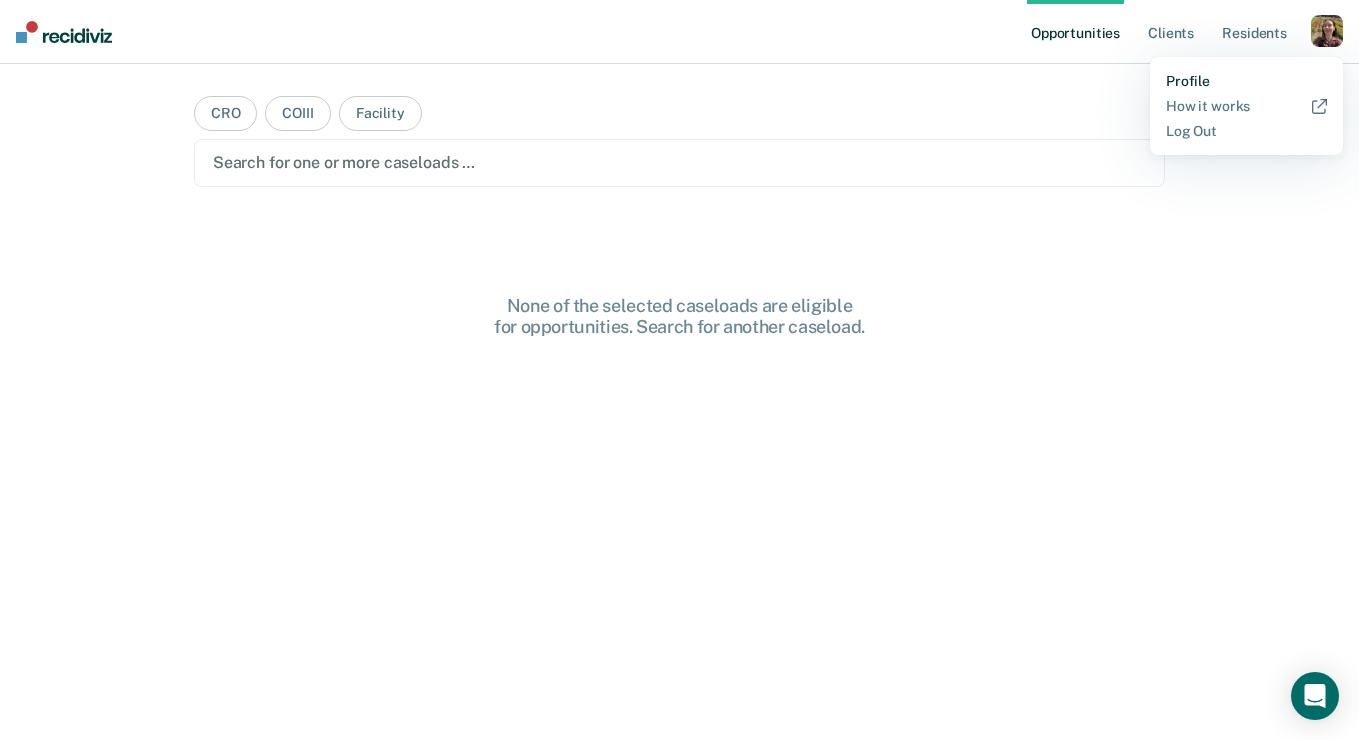 click on "Profile" at bounding box center (1246, 81) 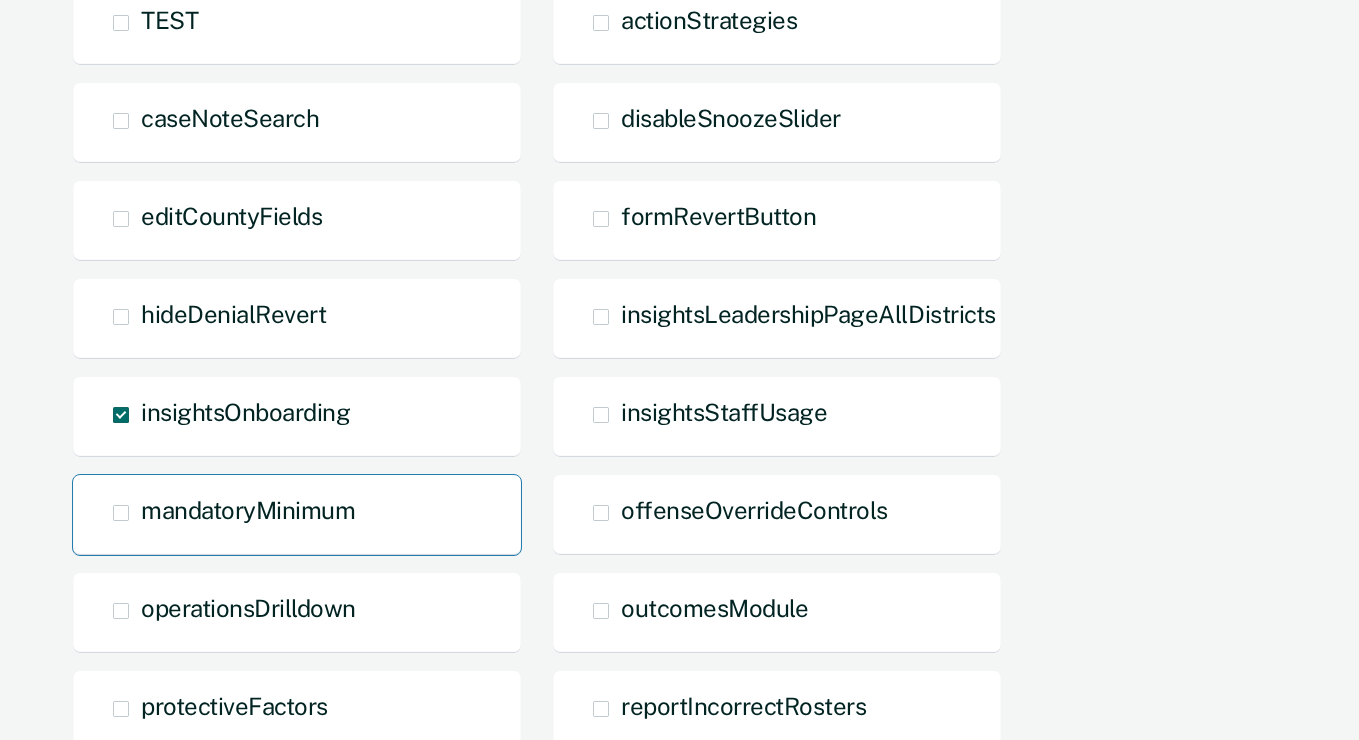 scroll, scrollTop: 292, scrollLeft: 0, axis: vertical 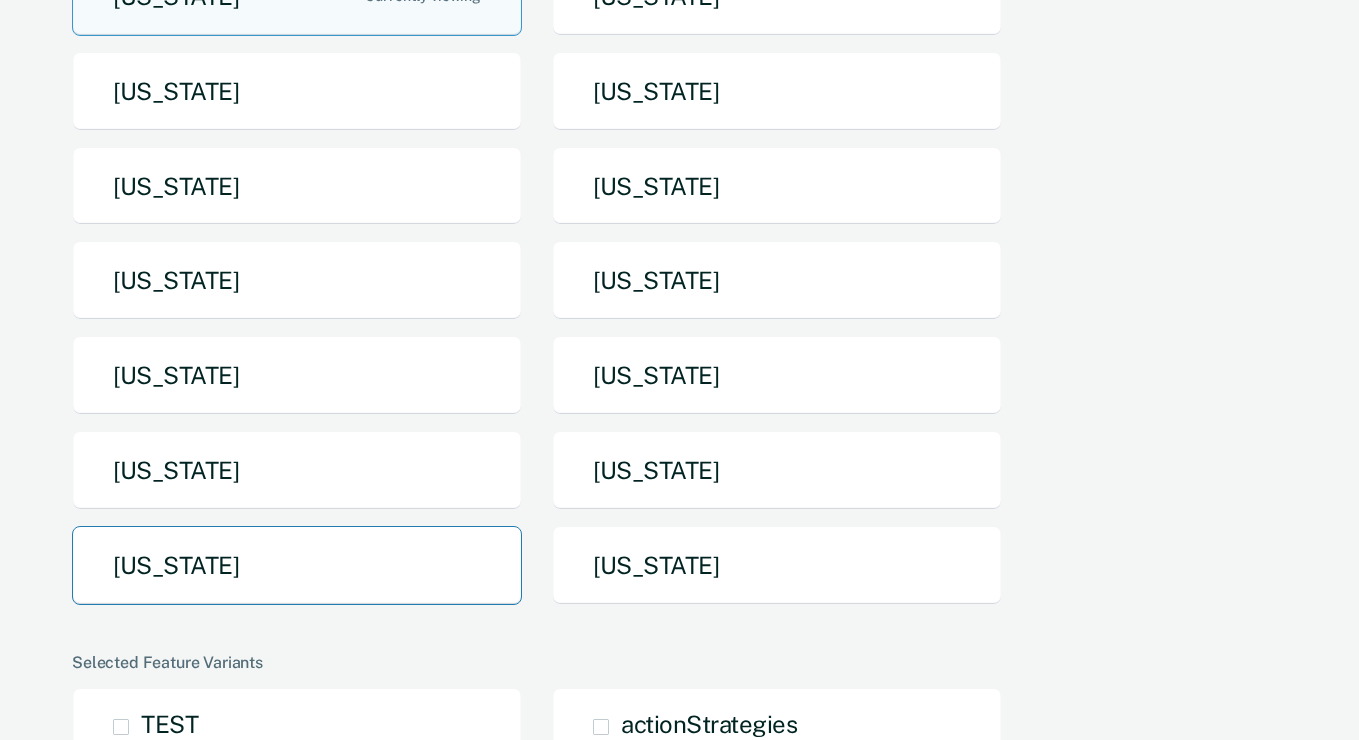 click on "[US_STATE]" at bounding box center [297, 565] 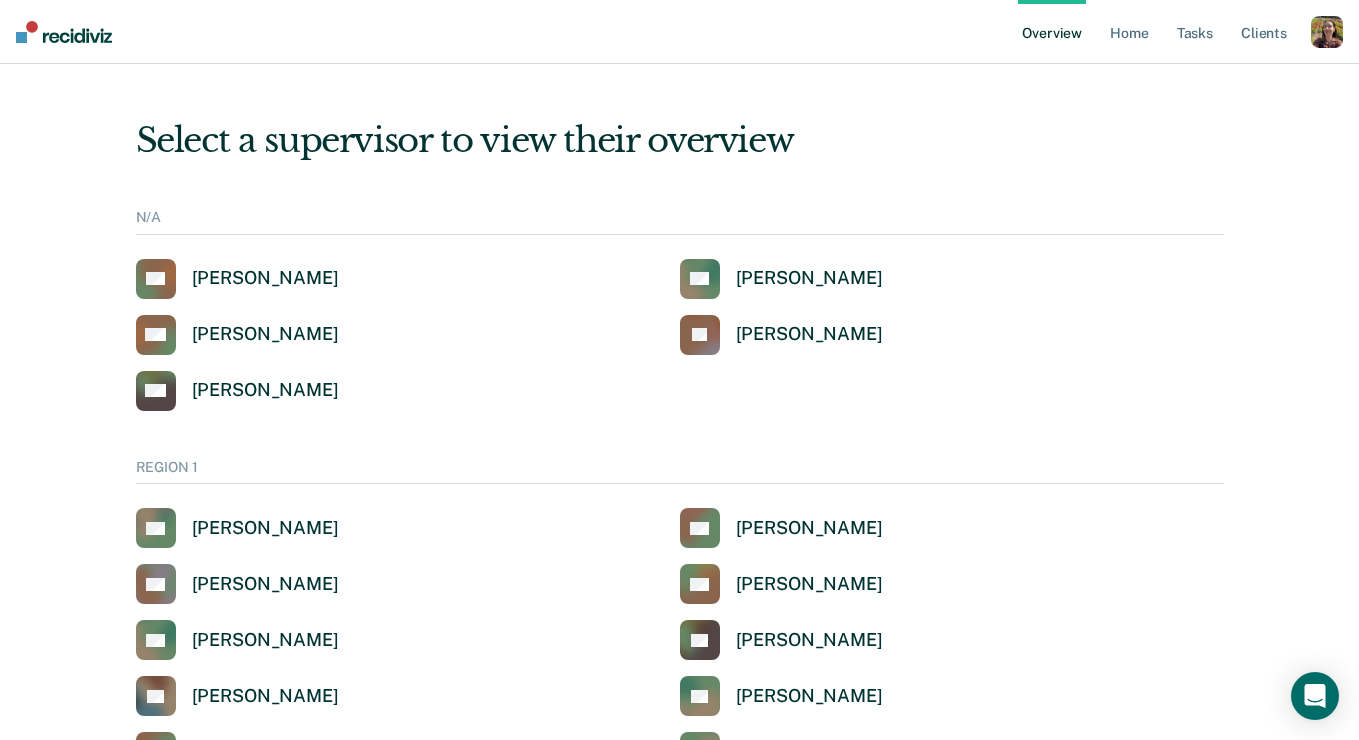 click at bounding box center [1327, 32] 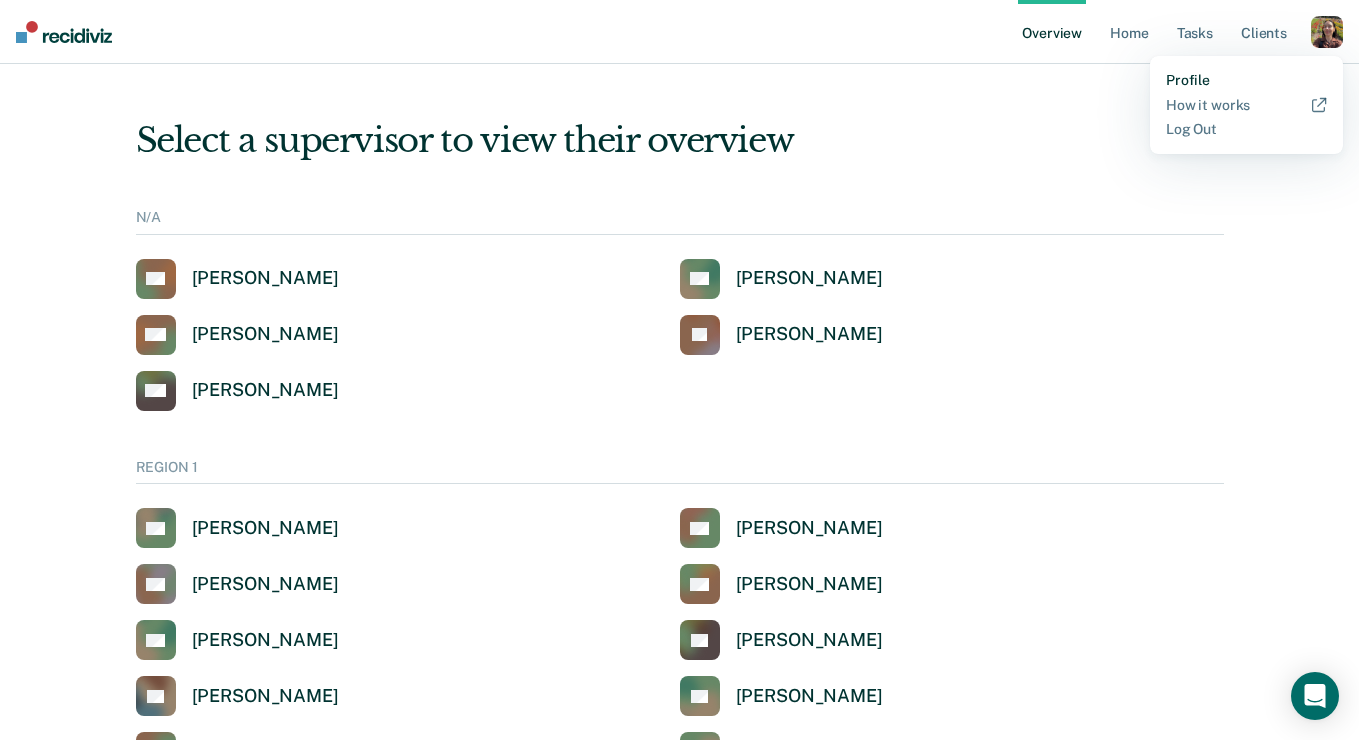 click on "Profile" at bounding box center (1246, 80) 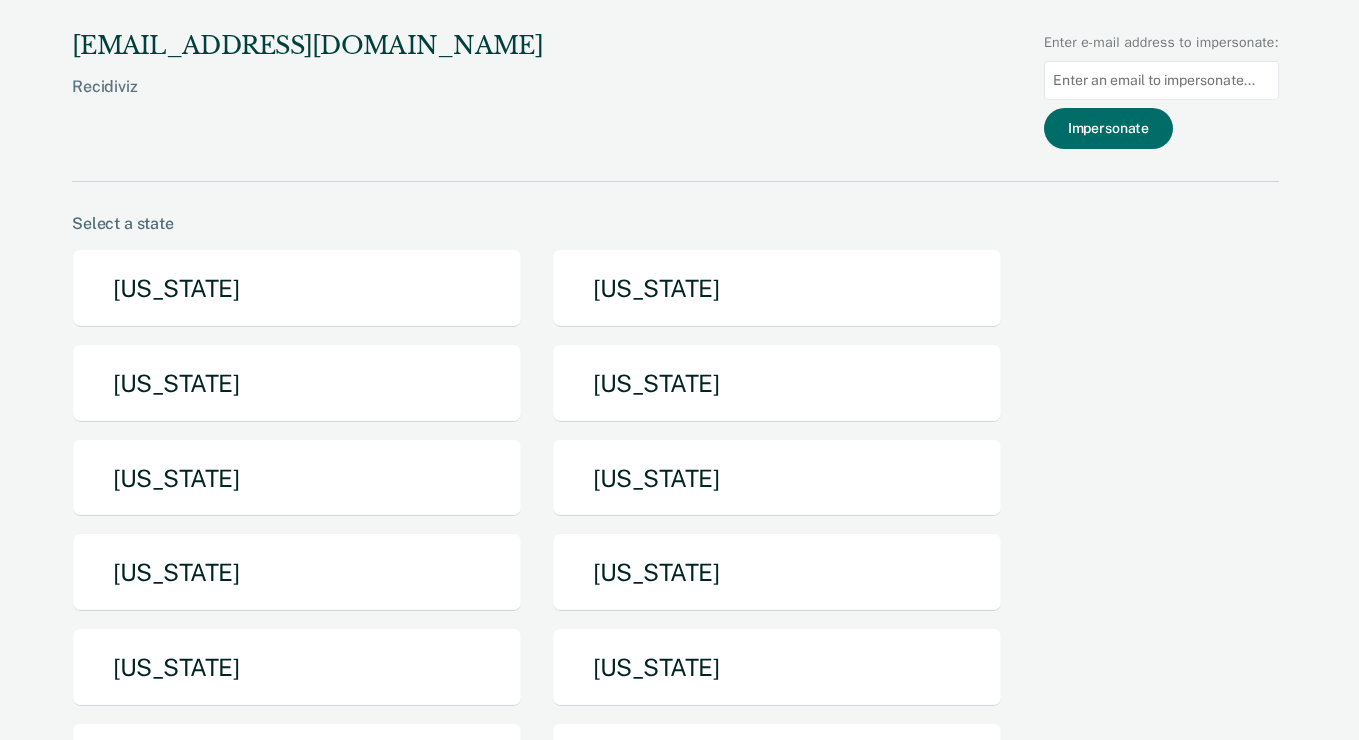 click at bounding box center [1161, 80] 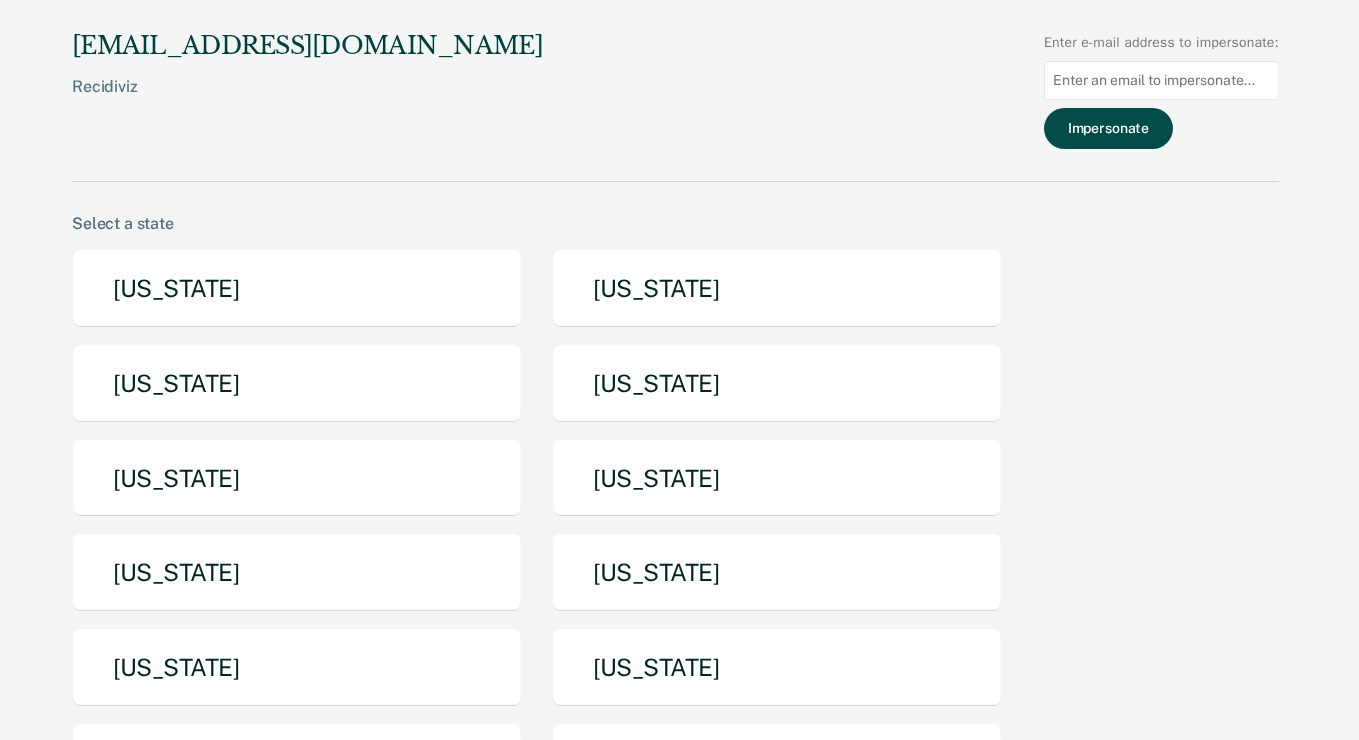 paste on "sylvia.willis@tdcj.texas.gov" 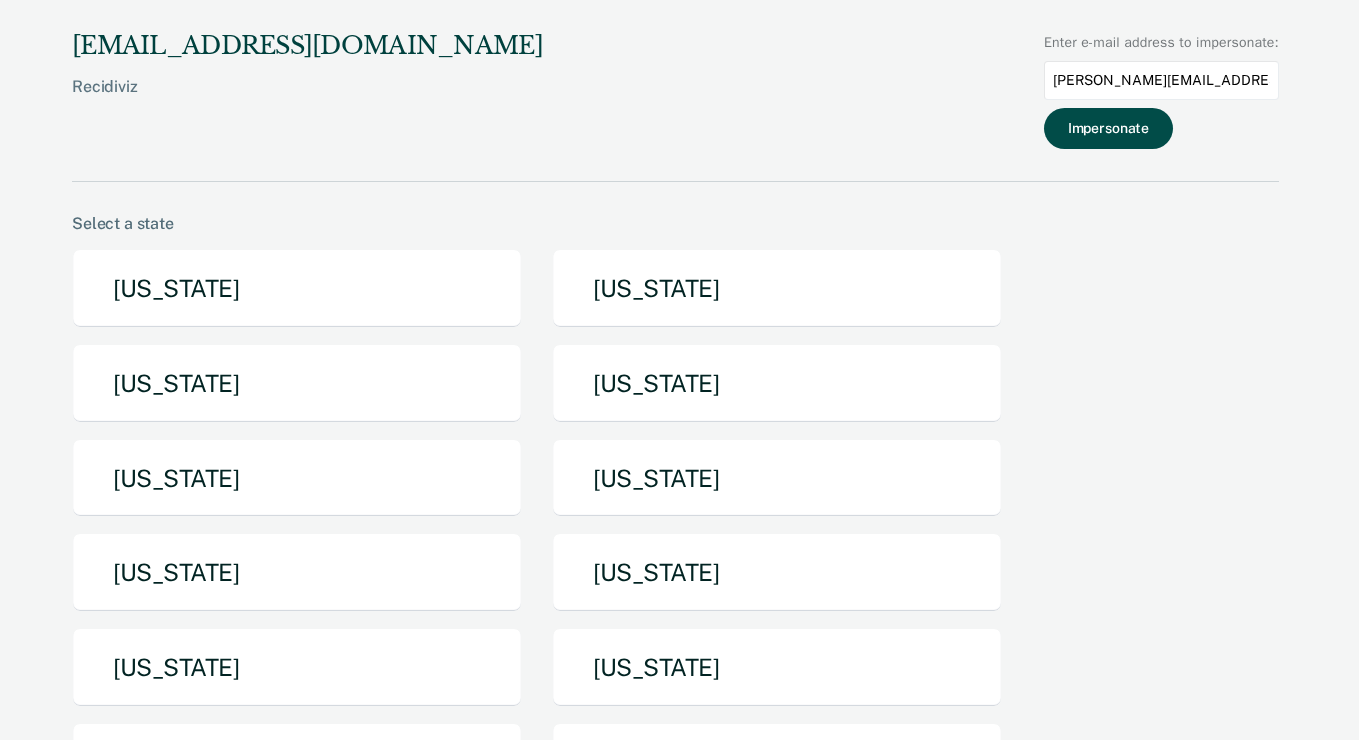 type on "sylvia.willis@tdcj.texas.gov" 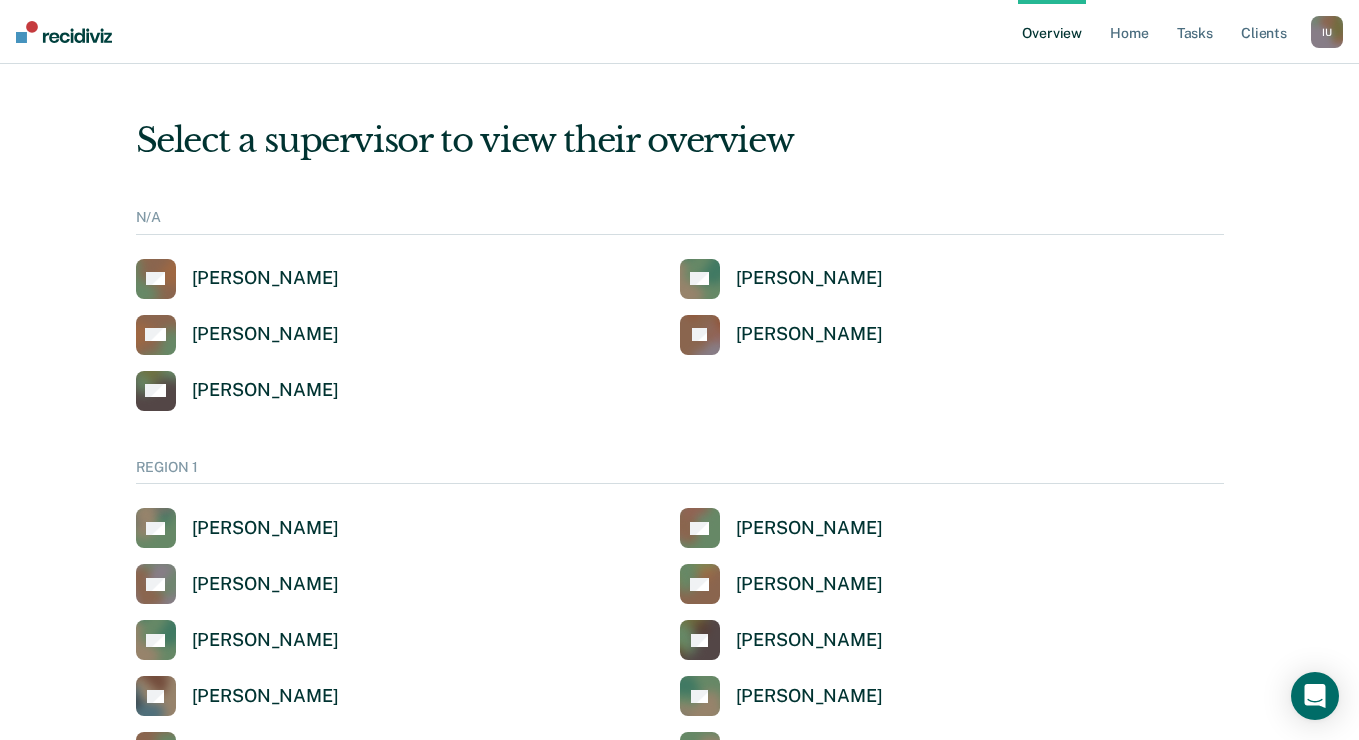 scroll, scrollTop: 1278, scrollLeft: 0, axis: vertical 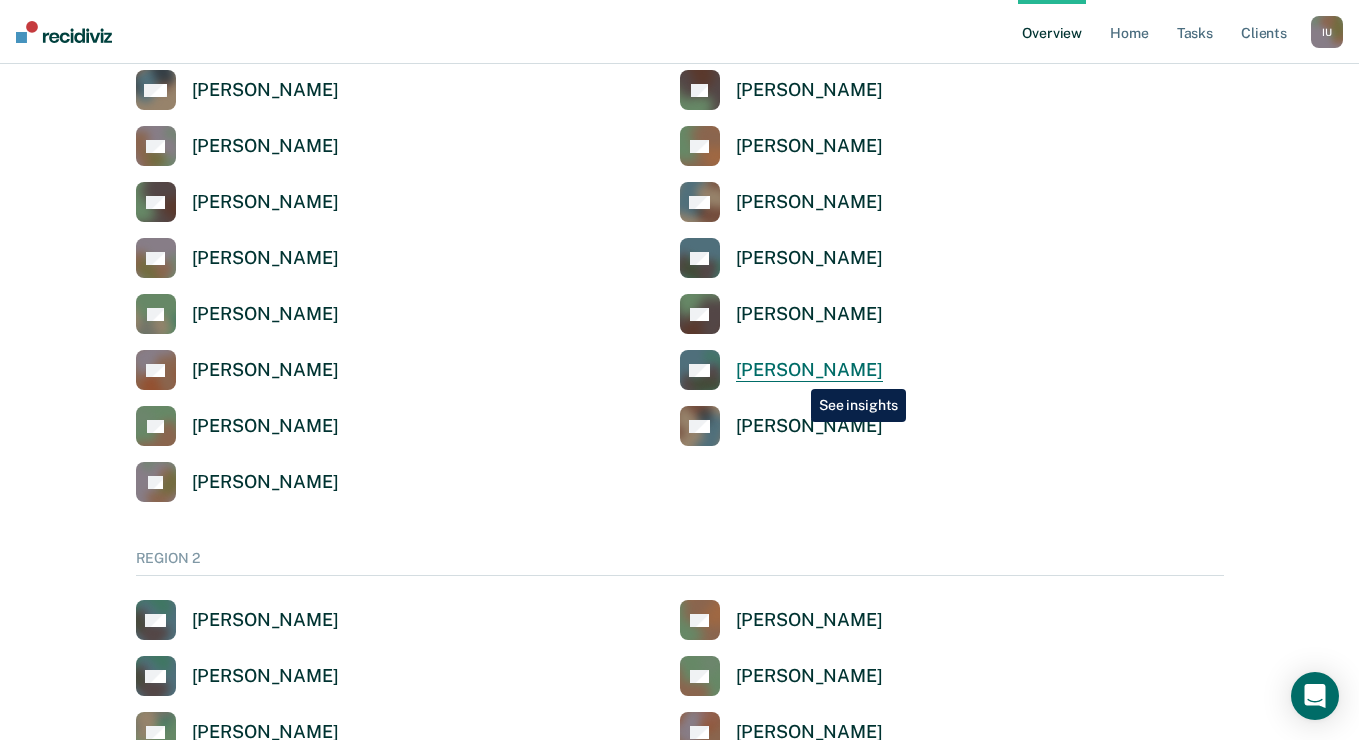 click on "[PERSON_NAME]" at bounding box center (809, 370) 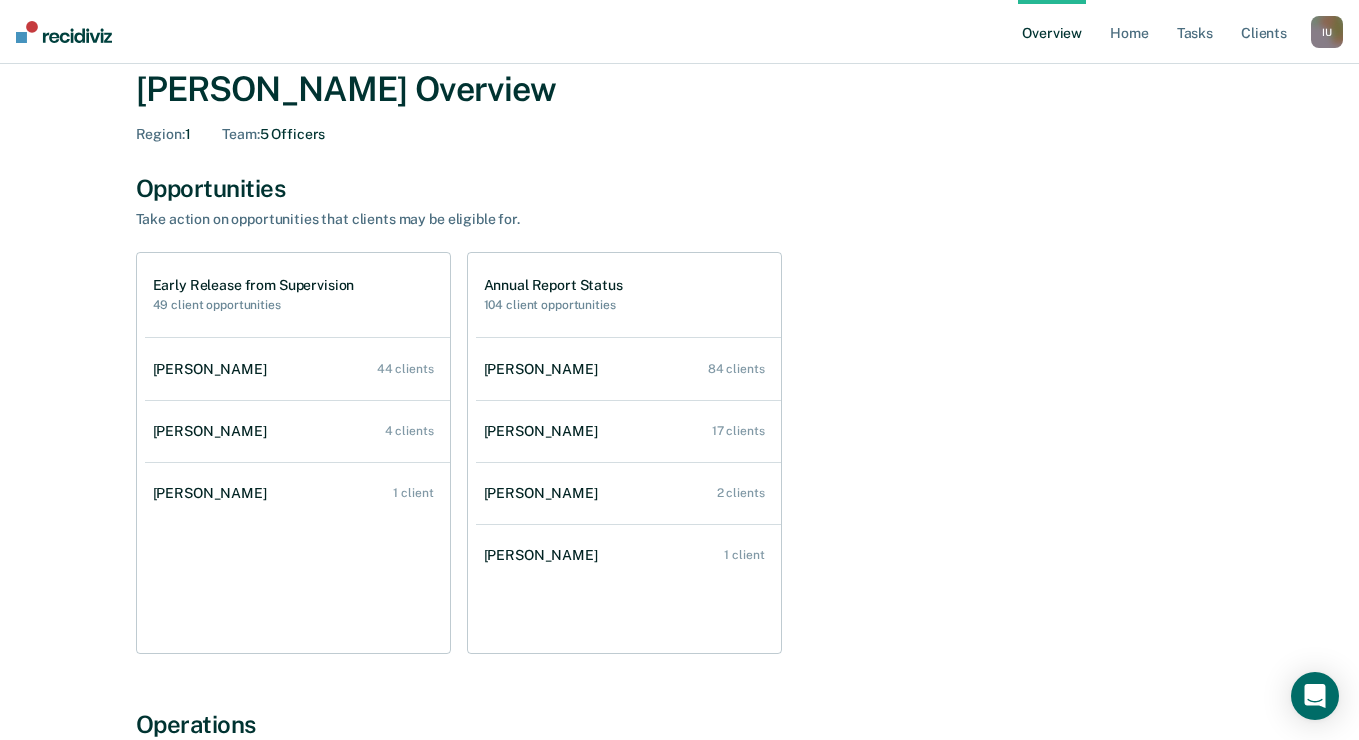 scroll, scrollTop: 0, scrollLeft: 0, axis: both 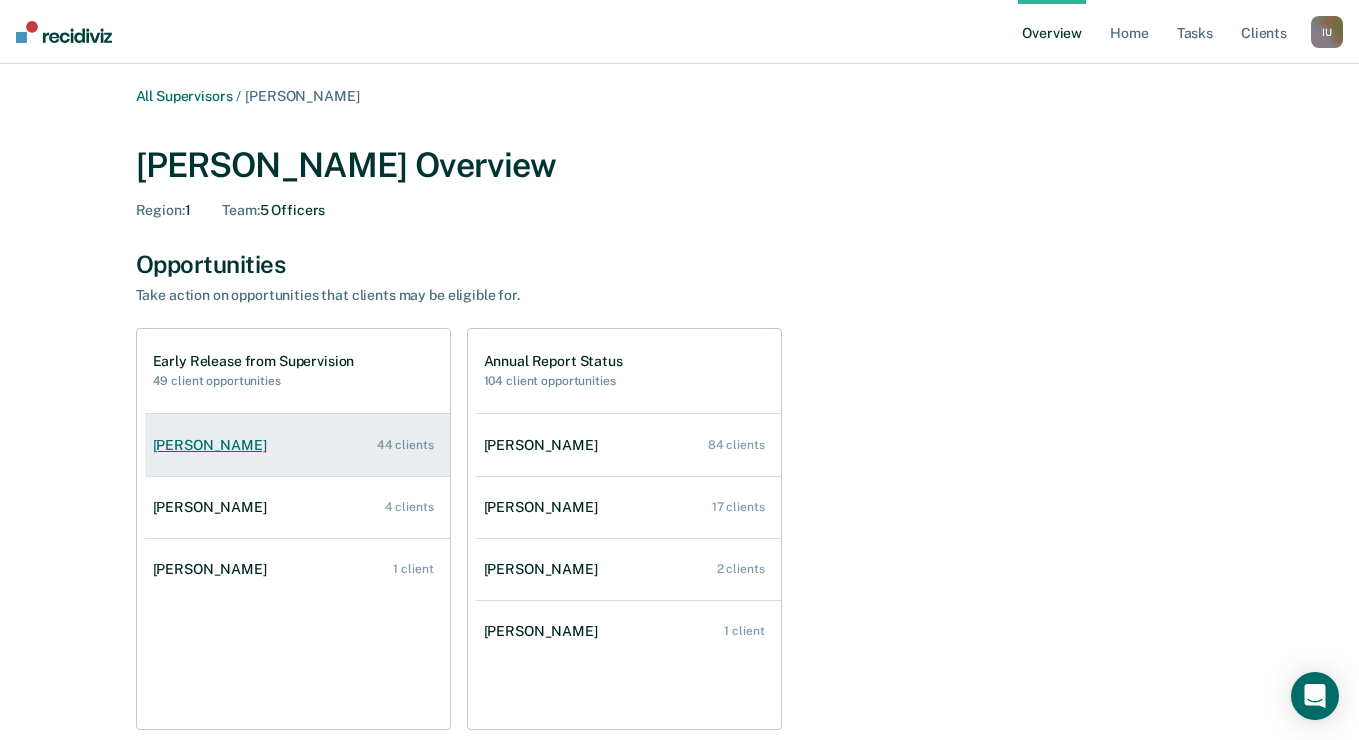 click on "Shella Coleman   44 clients" at bounding box center (297, 445) 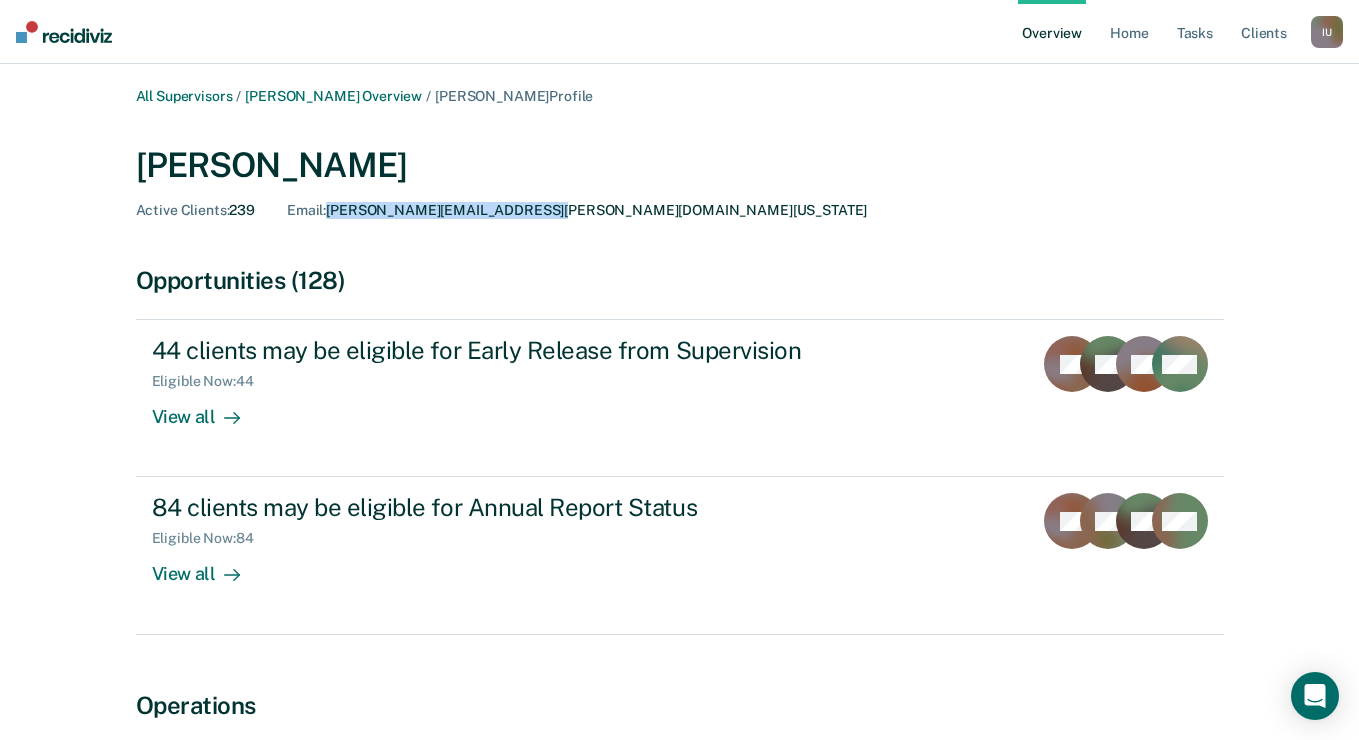 drag, startPoint x: 621, startPoint y: 205, endPoint x: 330, endPoint y: 213, distance: 291.10995 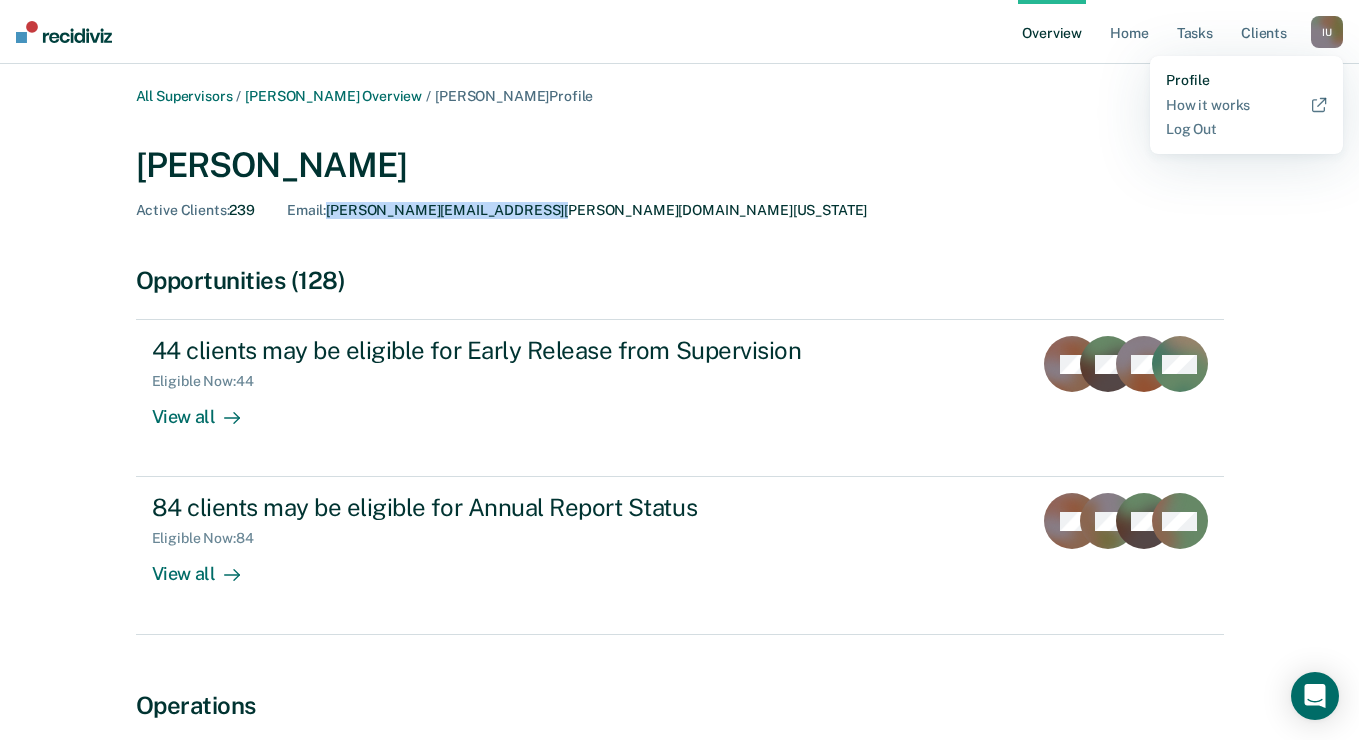 click on "Profile" at bounding box center [1246, 80] 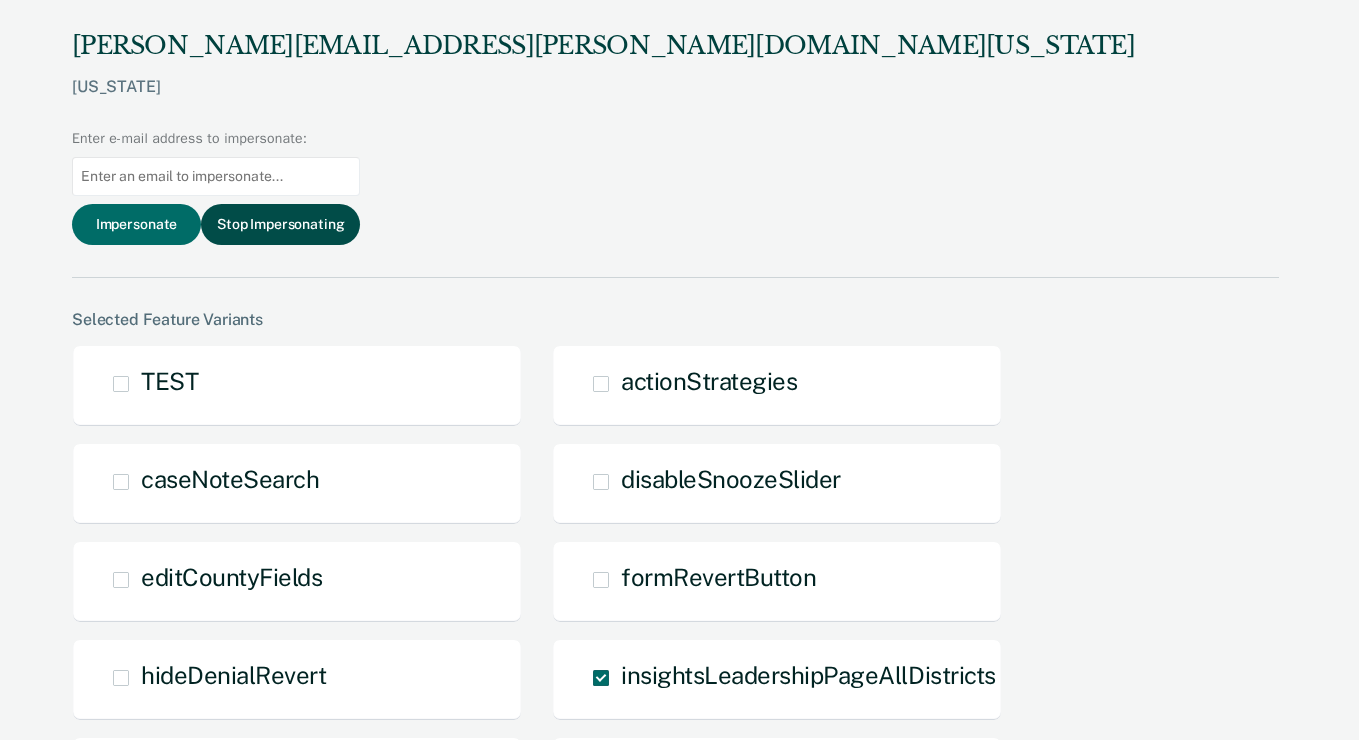 click on "Stop Impersonating" at bounding box center (280, 224) 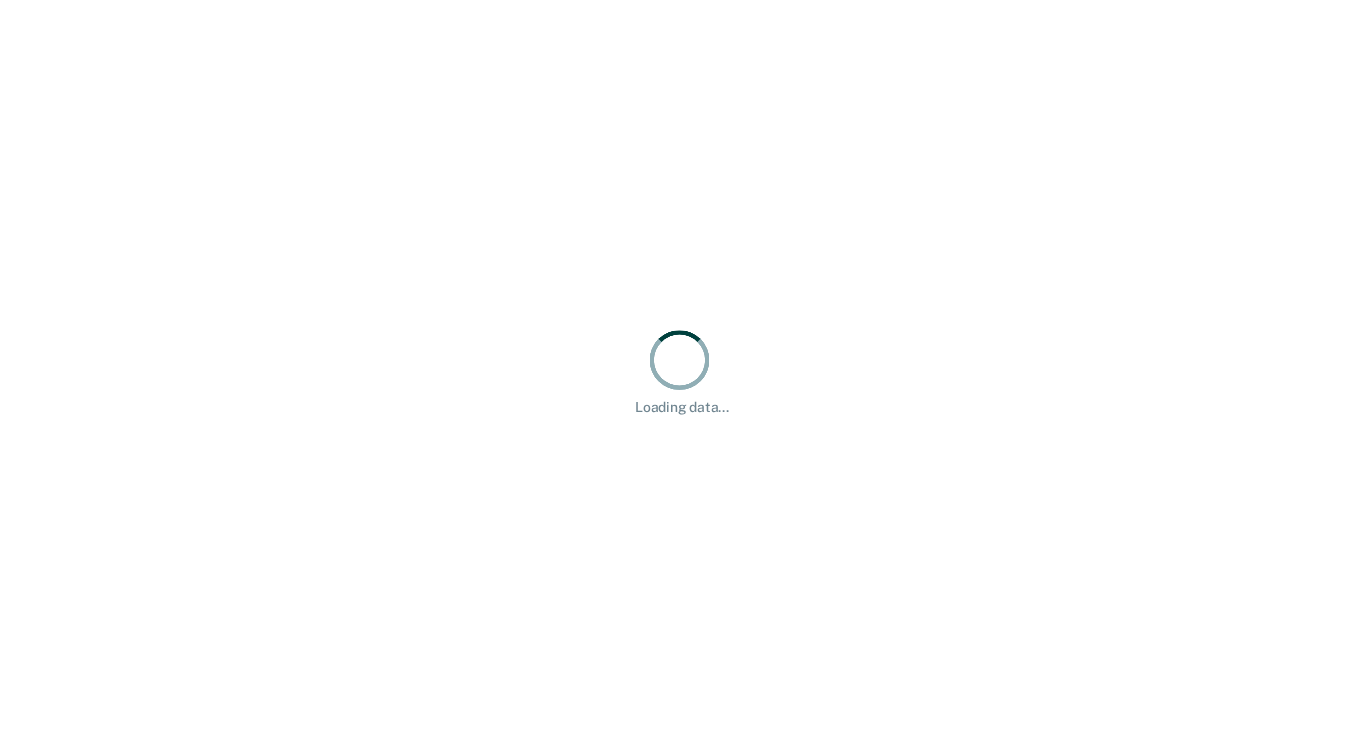 scroll, scrollTop: 0, scrollLeft: 0, axis: both 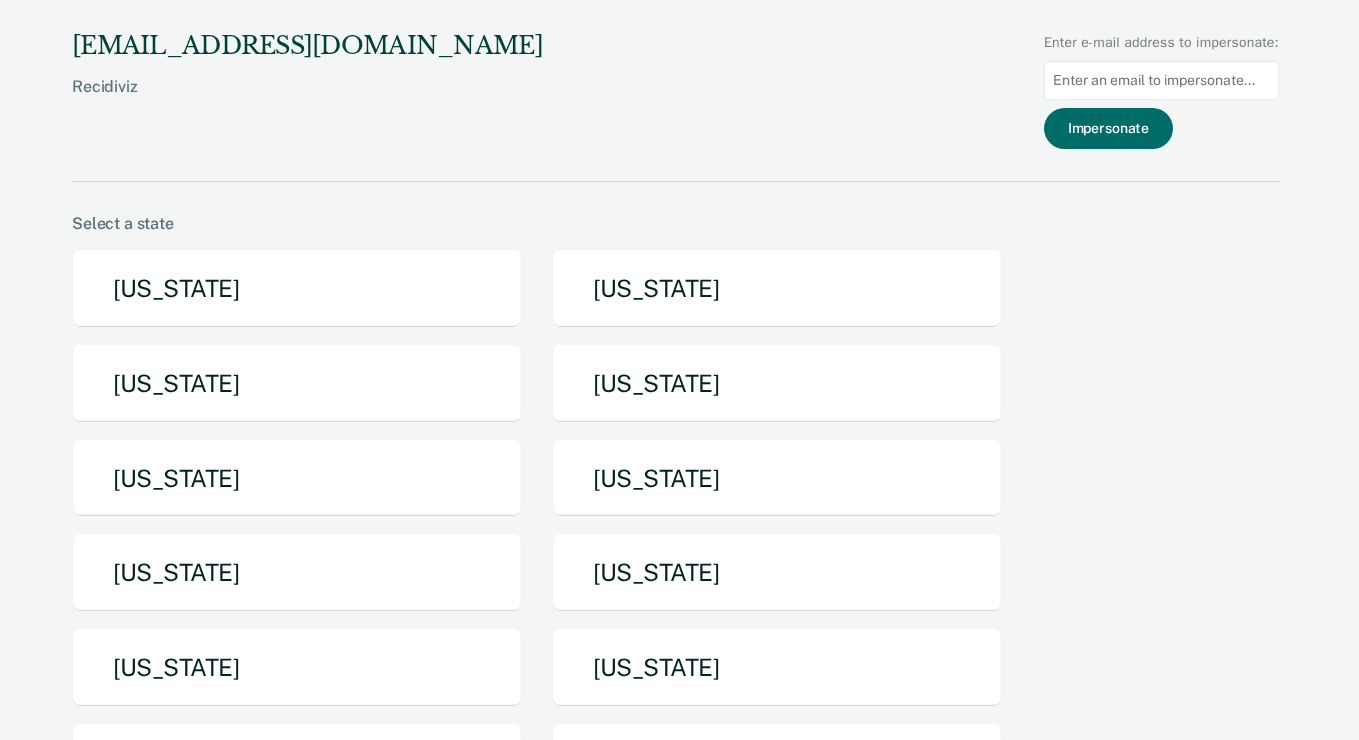 click at bounding box center (1161, 80) 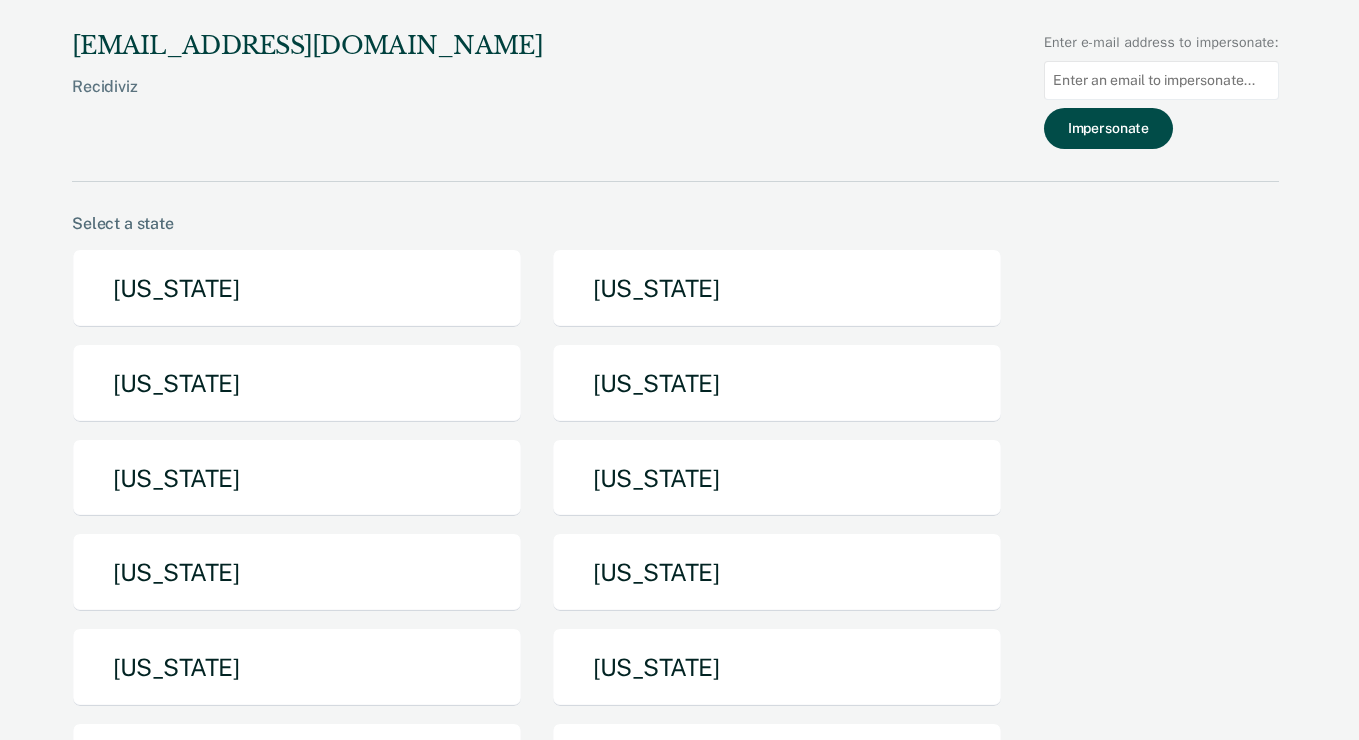 paste on "[PERSON_NAME][EMAIL_ADDRESS][PERSON_NAME][DOMAIN_NAME][US_STATE]" 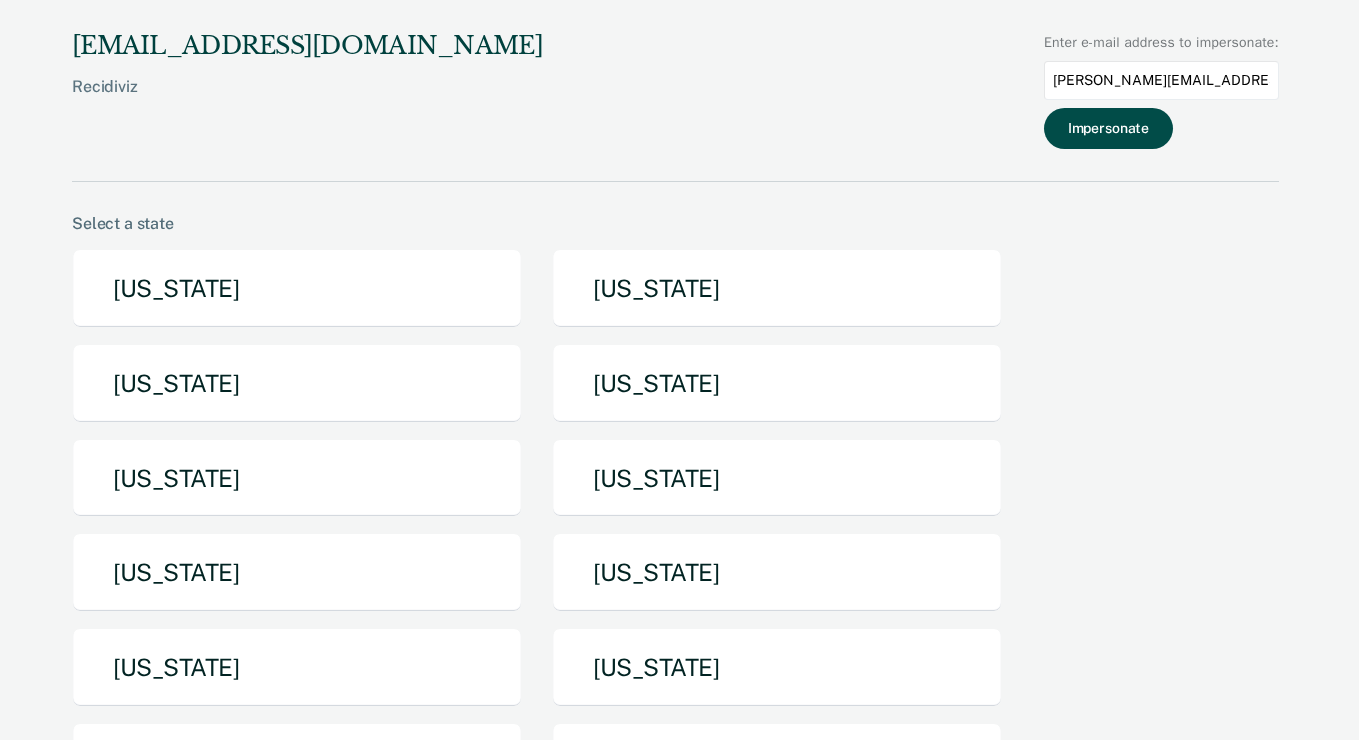 type on "[PERSON_NAME][EMAIL_ADDRESS][PERSON_NAME][DOMAIN_NAME][US_STATE]" 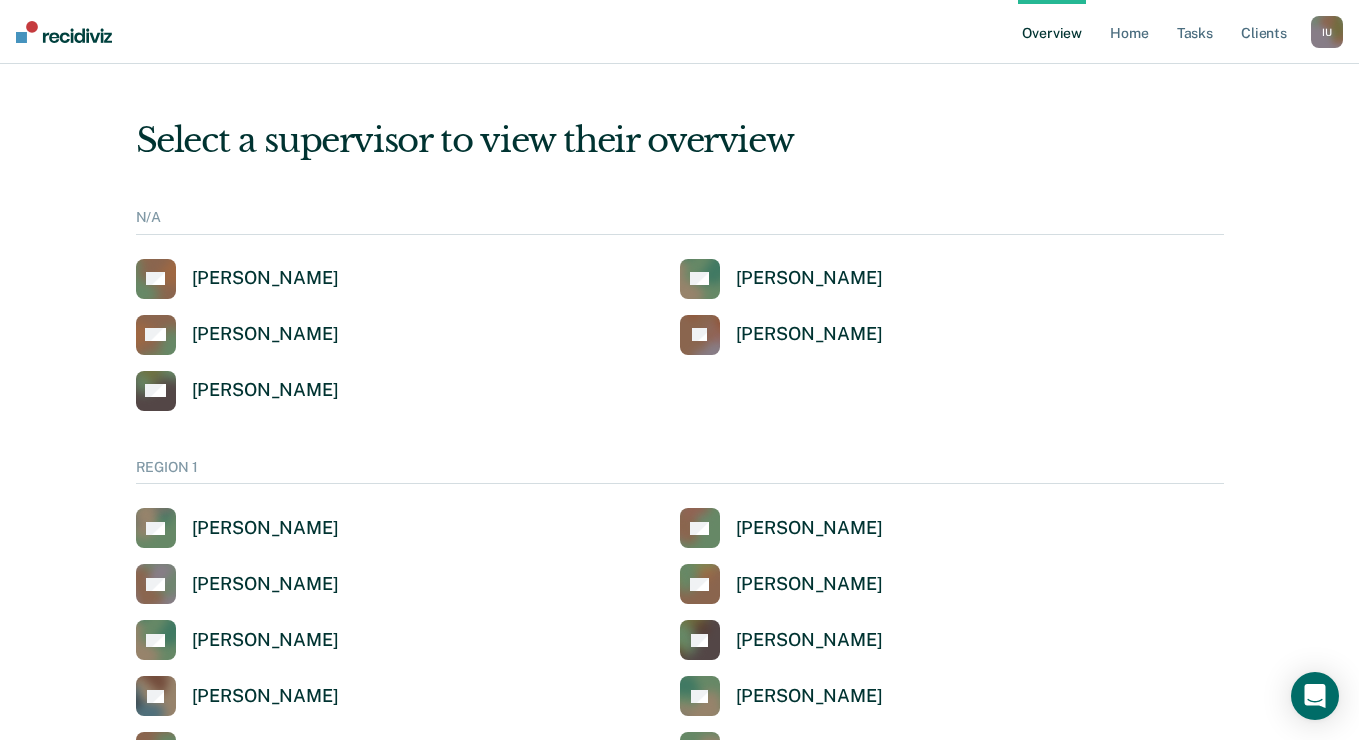 click on "I U" at bounding box center [1327, 32] 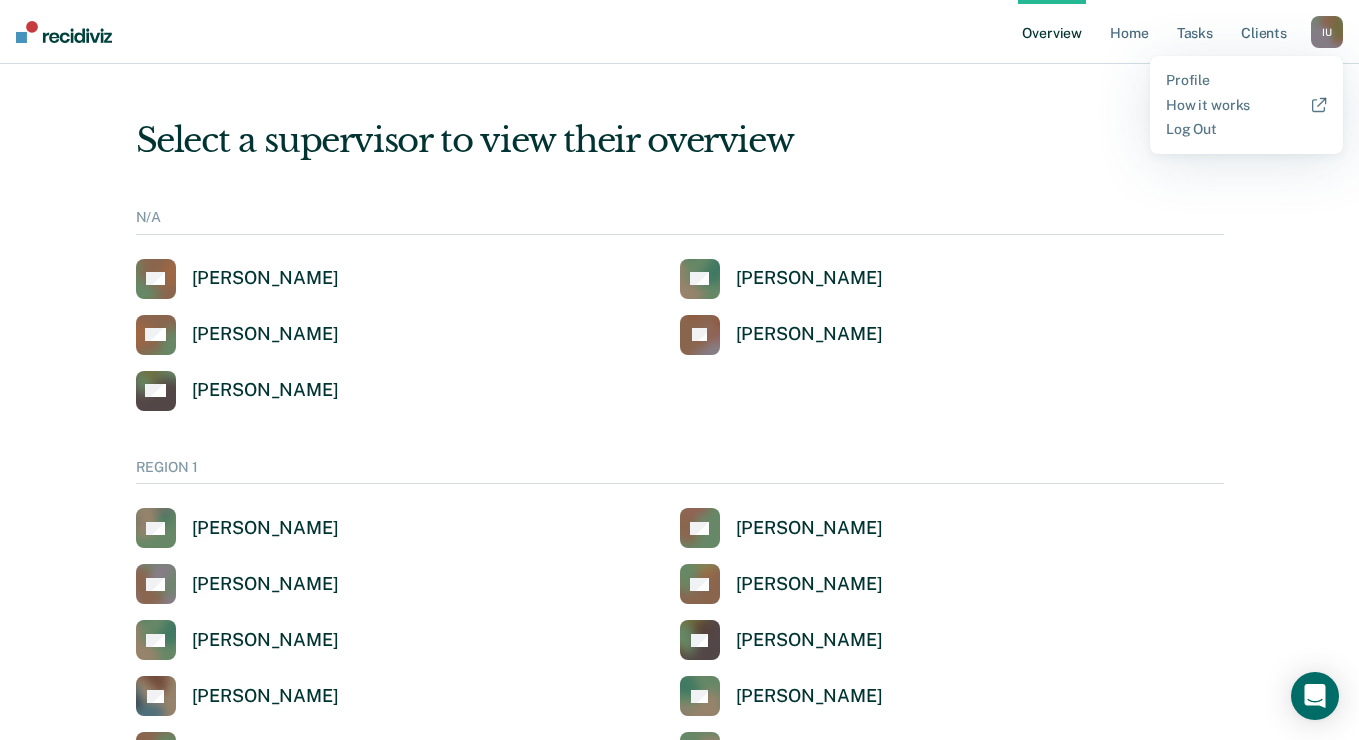 click on "Select a supervisor to view their overview N/A AB Alfred Barrera AC Ana Ceballos DM Darryll Mccou JA Jocelyn Angton MR Mandy Rodriguez REGION 1 AS Alicia Sanchez AG Anabel Guy AA Anita Andry AR Anna Ronning-Batton AC Annetta Cagle AF Ashley Fredericks AL Ashley Loftis BL Brittany Larue CT Camelia Townsend CM Caneasha Mack CP Chad Paulson CM Charles Mcchesney DH David Hopkins DJ Dominique Jack ED Elissa Dent EC Ericka Calloway EF Esteban Fuentes JD Jane Dandurand JD Jasmine Douglas JR Jeremy Robertson JS Jerri Stencil JF Jesenna Fong JC Jessica Cleveland JW Jimmy Wallace JC Jonathan Convis KB Kathleen Briones KB Kristina Bryan KM Krystle Mccoy LJ Latisha Jones LA Luz Alvarez-Cruz MH Megan Harper MJ Miranda Jolly RR Raegan Ross RK Robert Kimbro RG Rogerick Gill RM Ruby Marks SC Sabrina Callesto SG Samuel Gray SE Shawn Estes SH Shawn Hebert SB Shayla Broussard SW Sylvia Willis TB Tamiya Bridges TW Tiffany Williams TL Tracy Lewis REGION 2 AM Alfrida Moland AB Alyssa Barton AM Angel Martin AO Ann Oodo AS AP AW BF" at bounding box center (680, 4610) 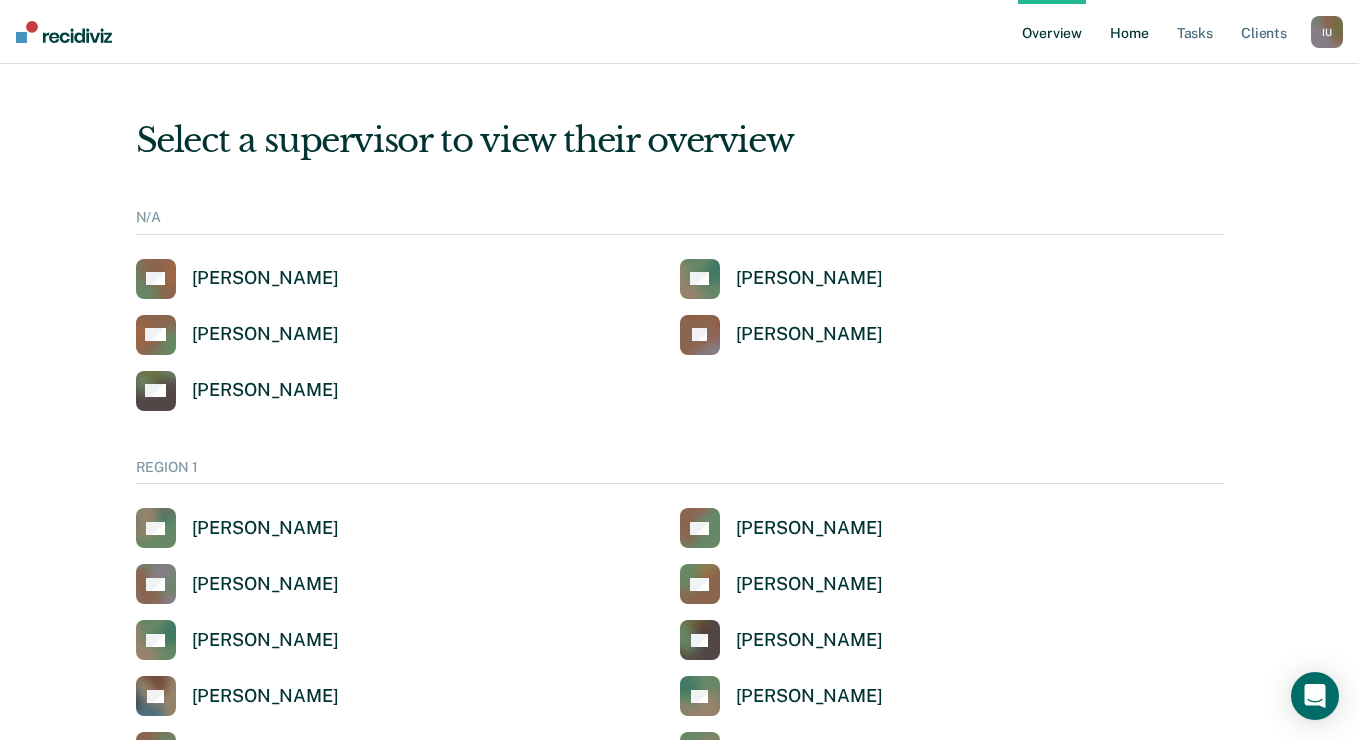 click on "Home" at bounding box center [1129, 32] 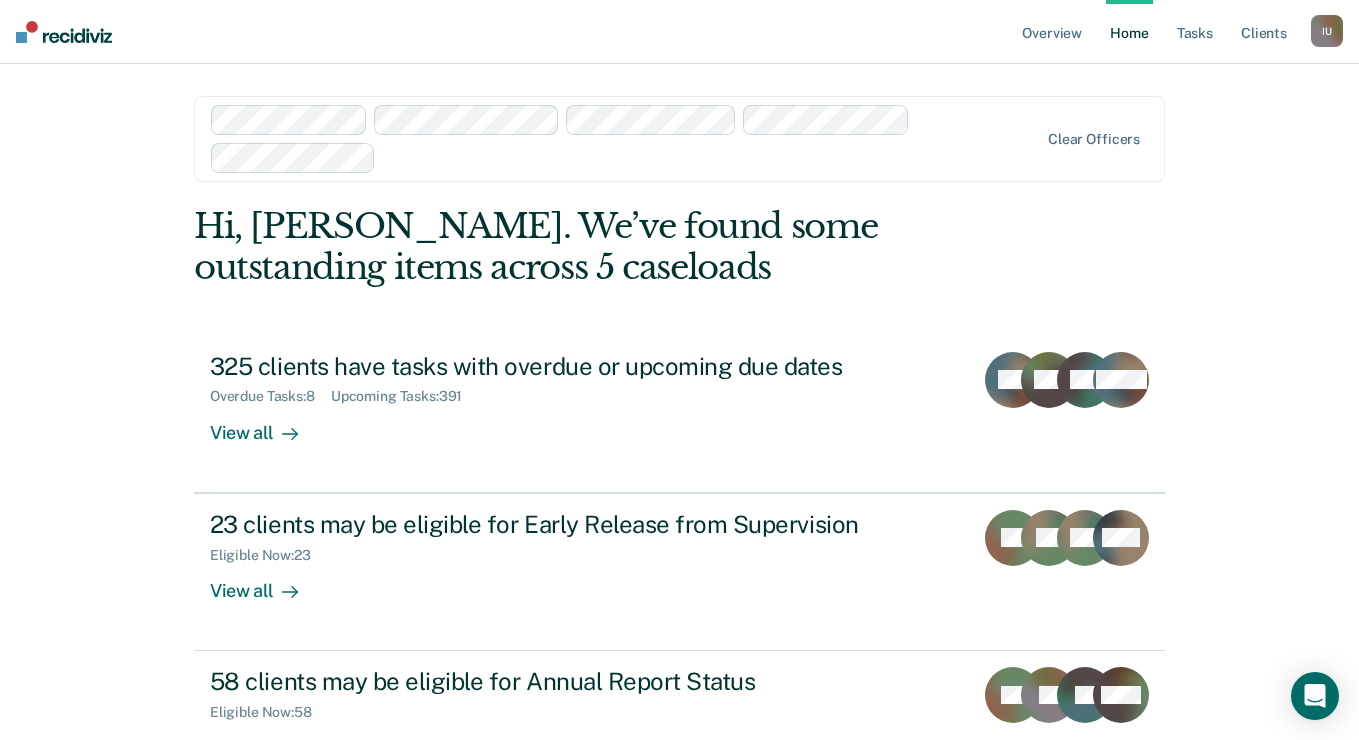 click on "I U" at bounding box center [1327, 31] 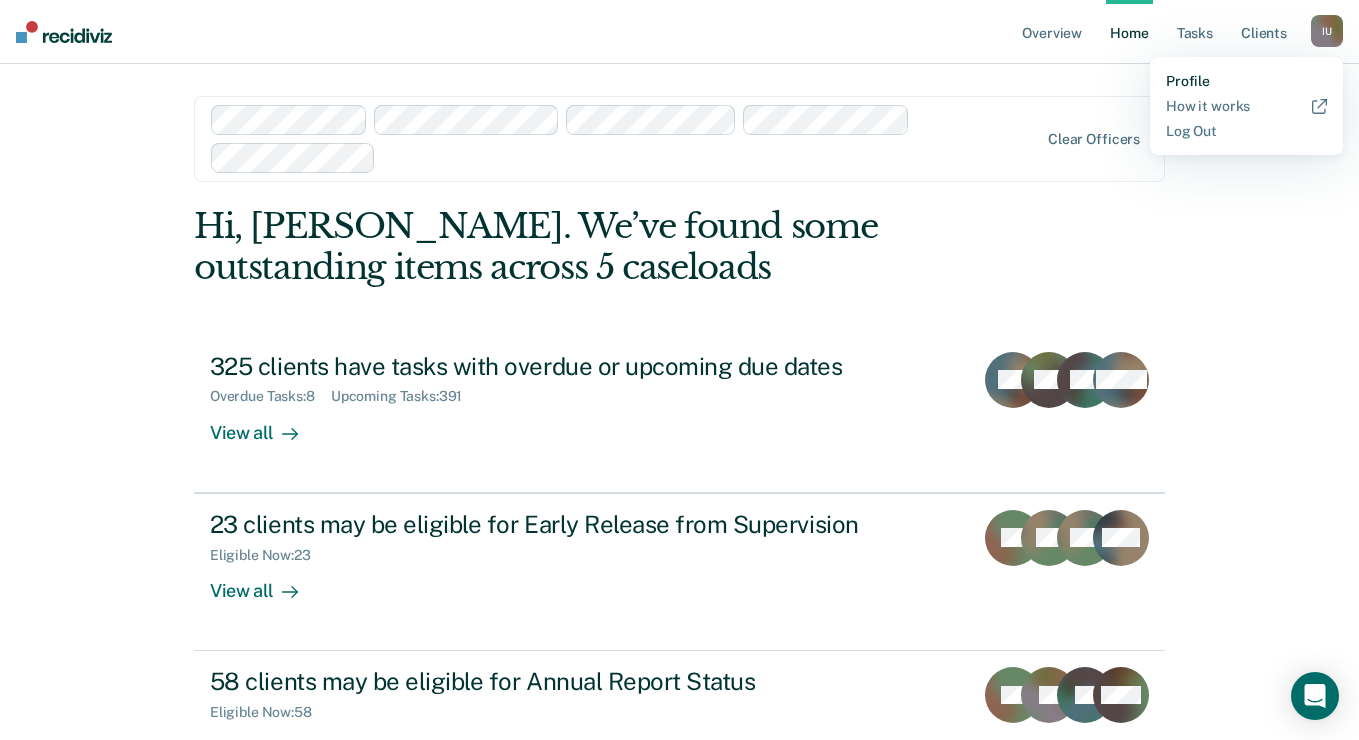 click on "Profile" at bounding box center (1246, 81) 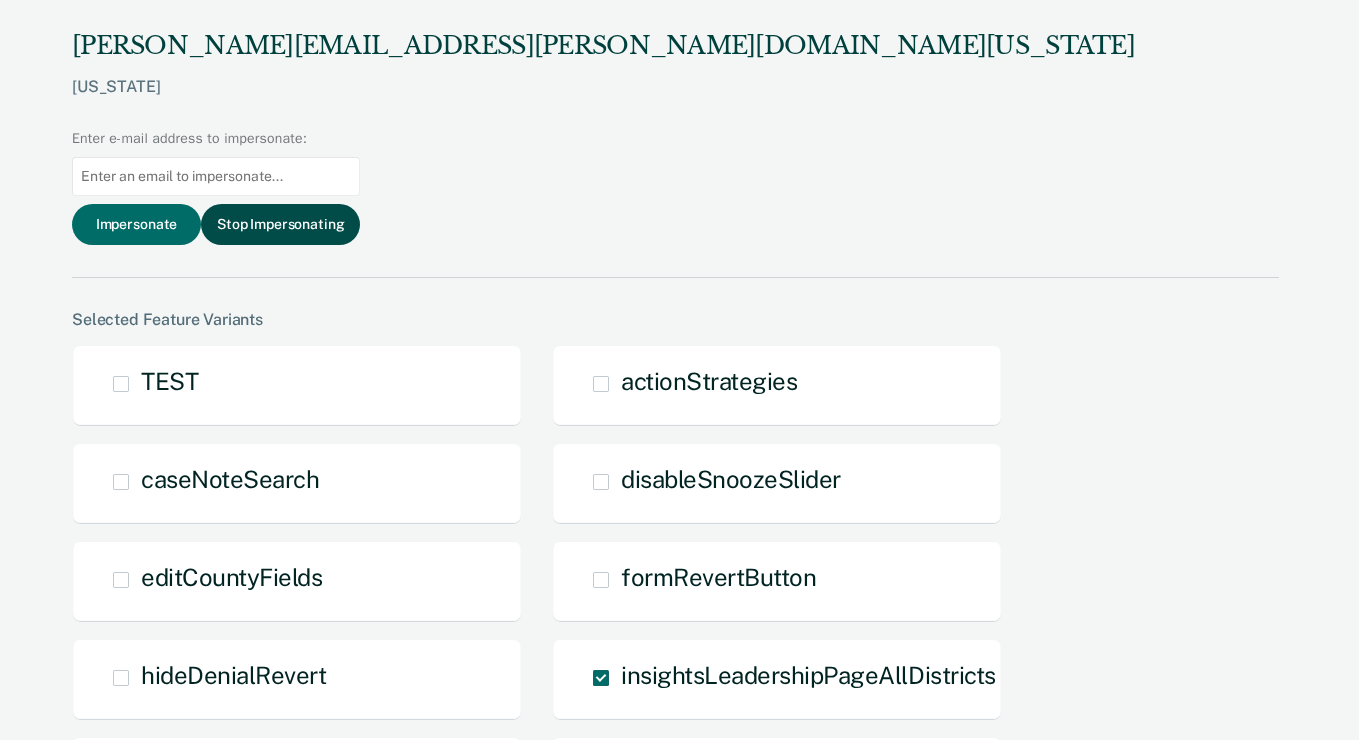 click on "Stop Impersonating" at bounding box center (280, 224) 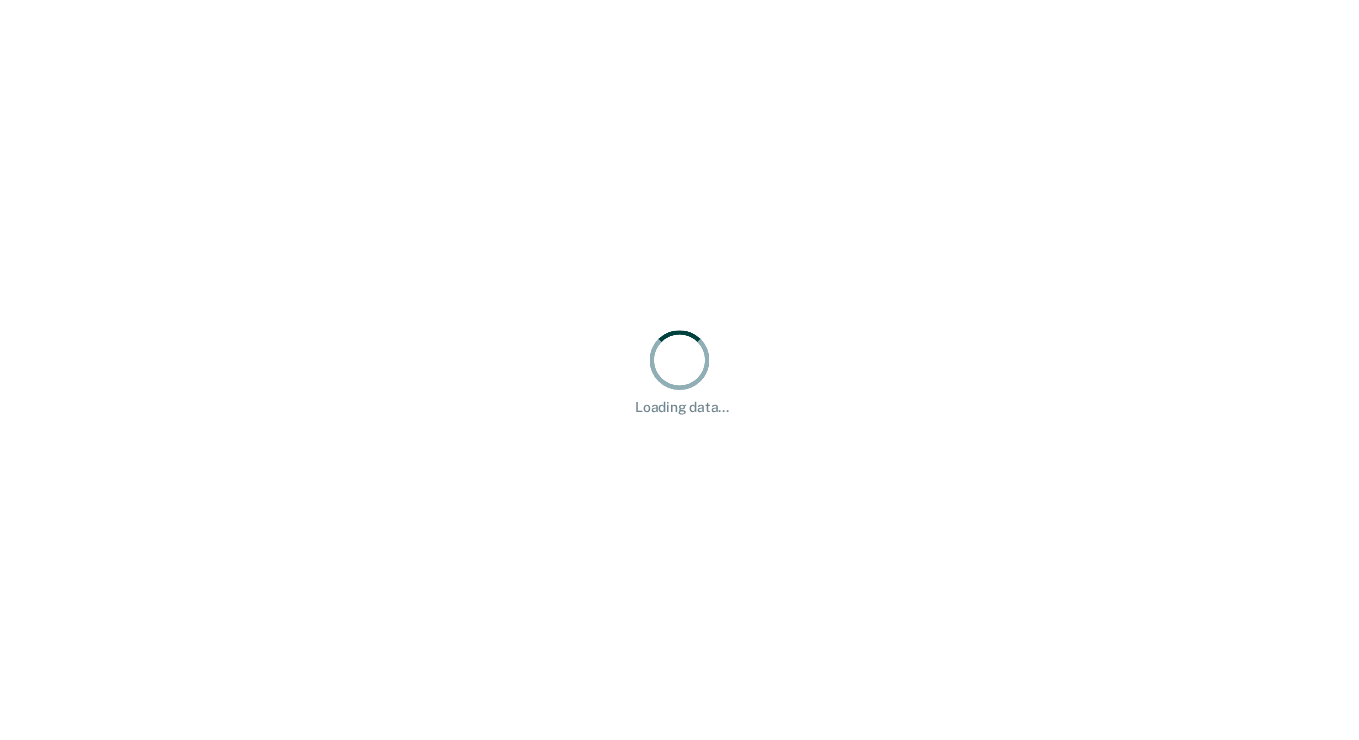 scroll, scrollTop: 0, scrollLeft: 0, axis: both 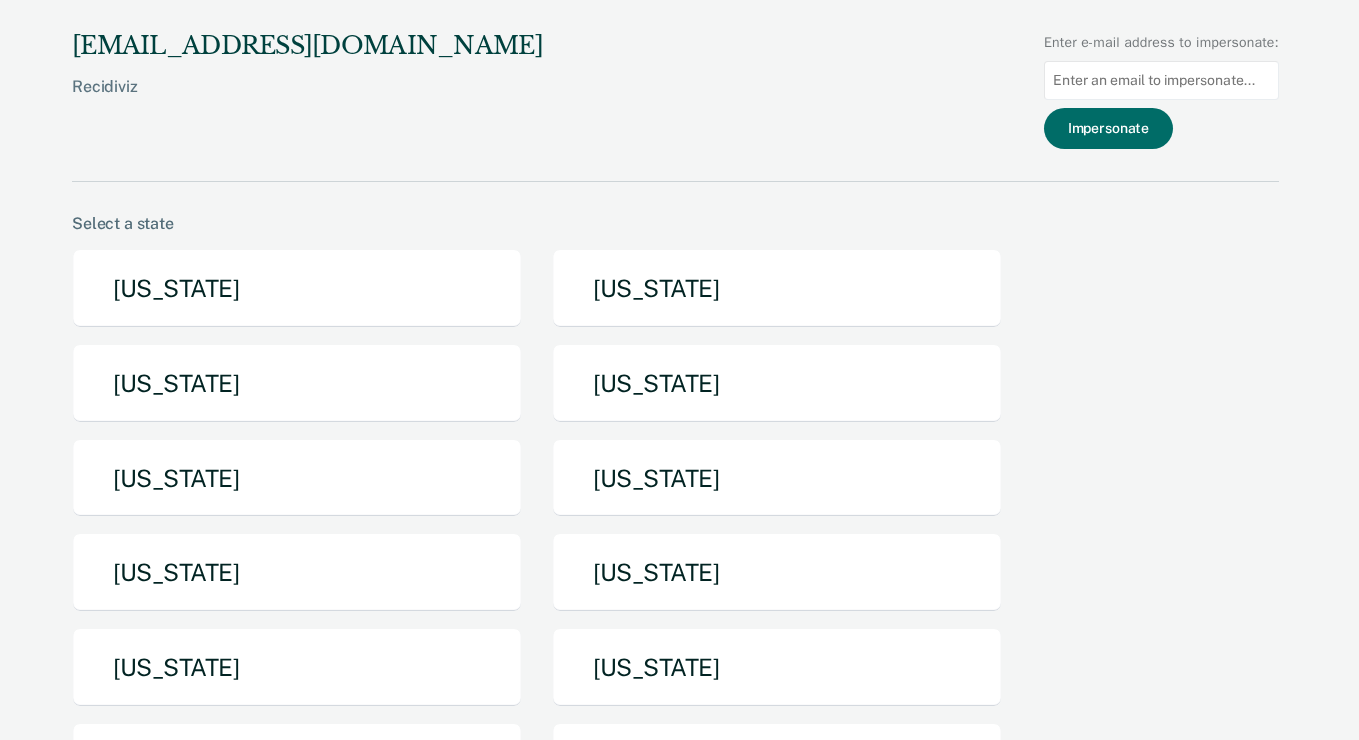 click at bounding box center (1161, 80) 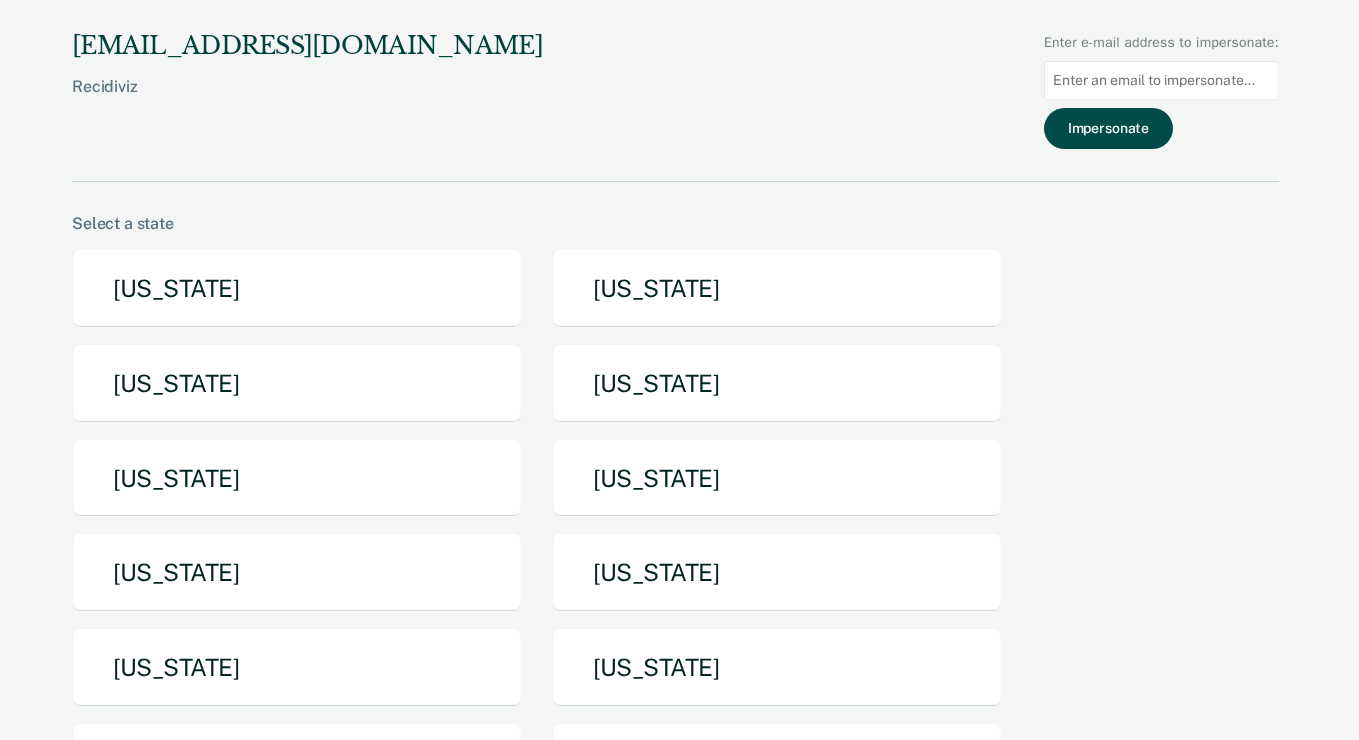 paste on "alyssa.flores@tdcj.texas.gov" 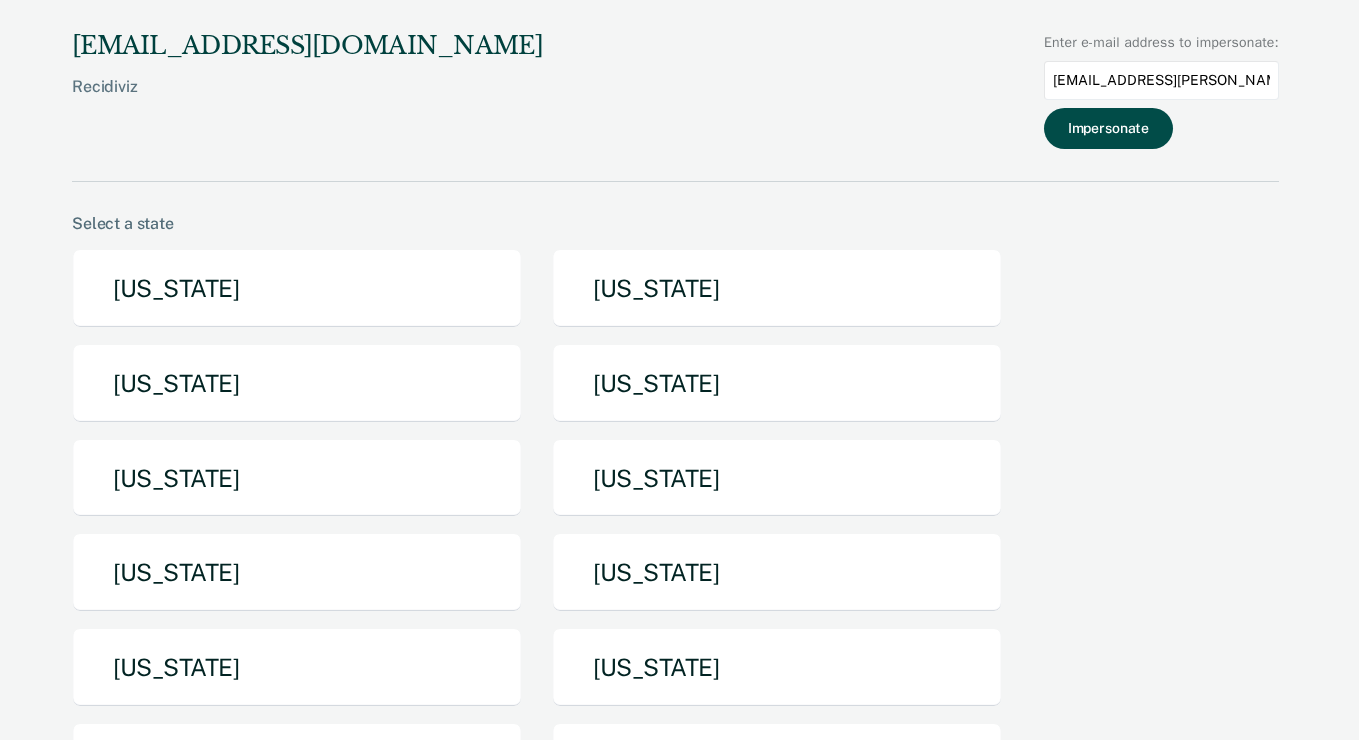type on "alyssa.flores@tdcj.texas.gov" 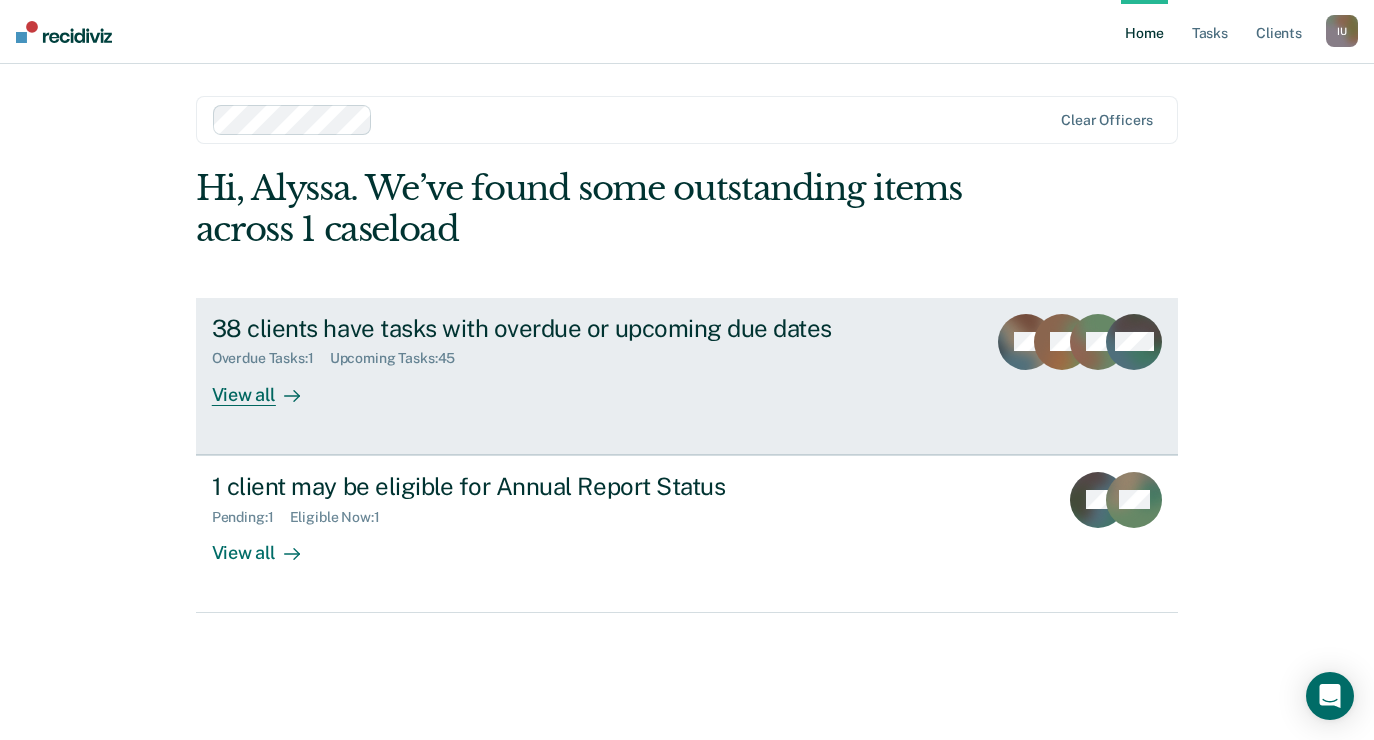 click on "38 clients have tasks with overdue or upcoming due dates Overdue Tasks :  1 Upcoming Tasks :  45 View all   AL CL RP + 43" at bounding box center [687, 376] 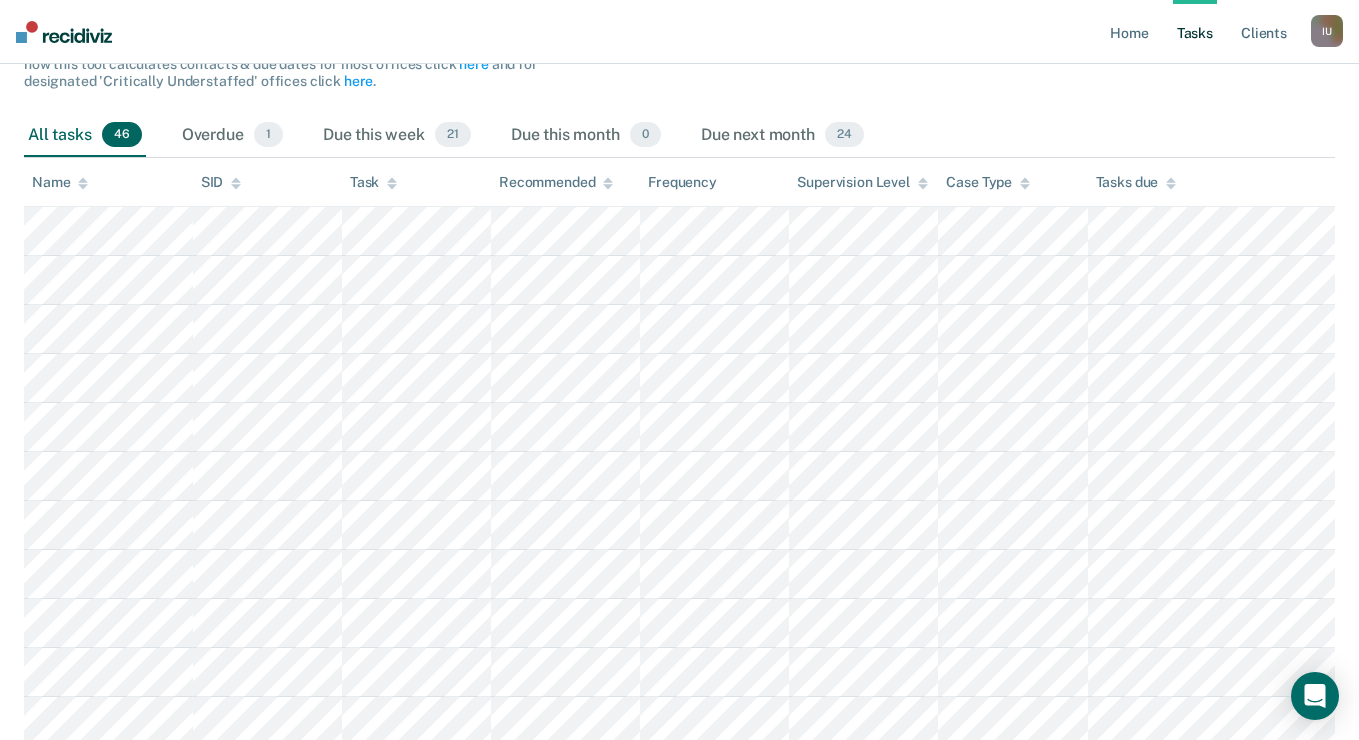 scroll, scrollTop: 0, scrollLeft: 0, axis: both 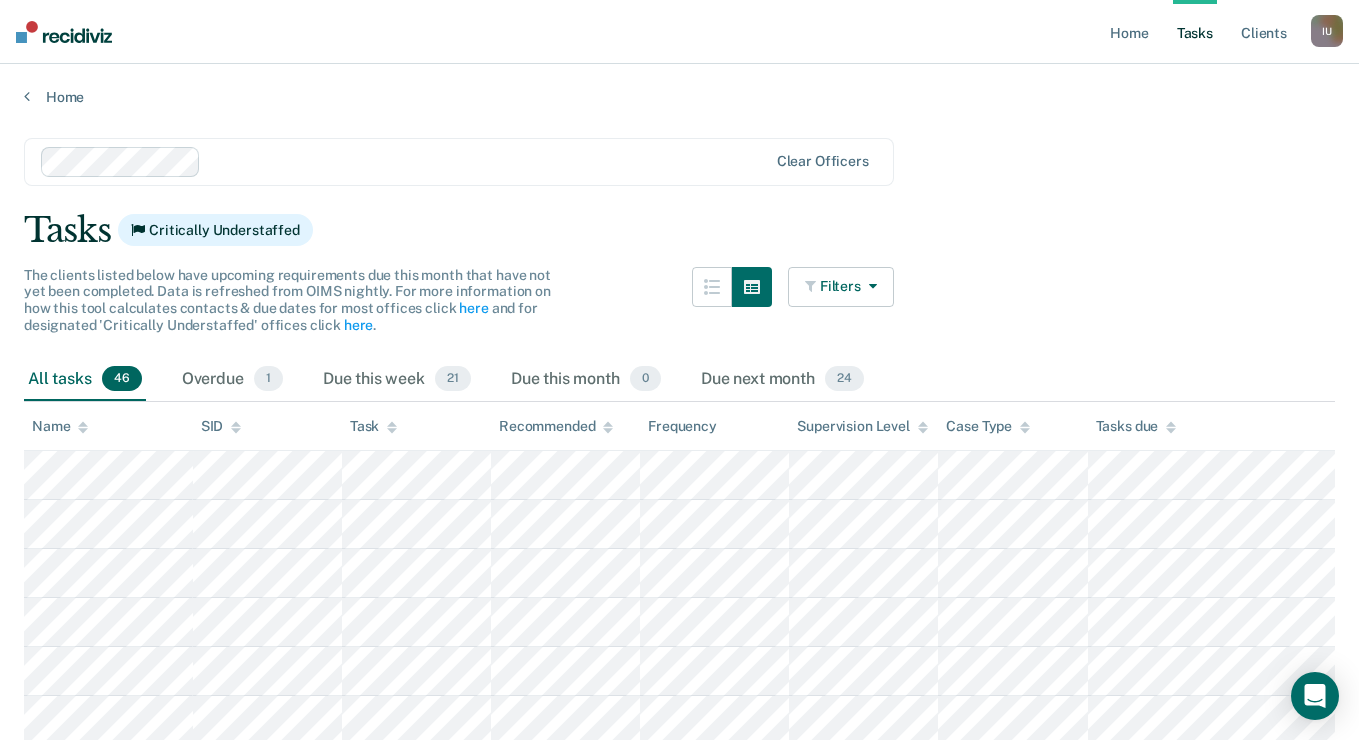click on "Filters" at bounding box center [841, 287] 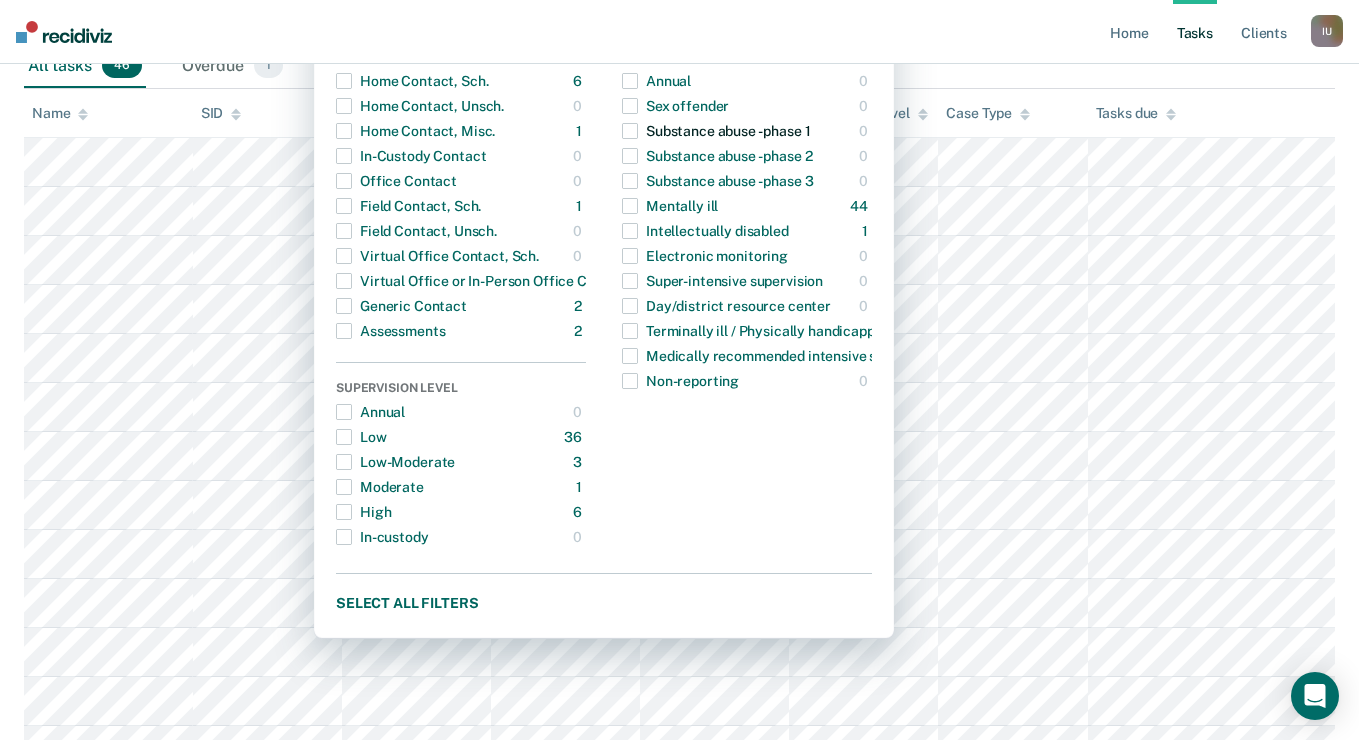 scroll, scrollTop: 358, scrollLeft: 0, axis: vertical 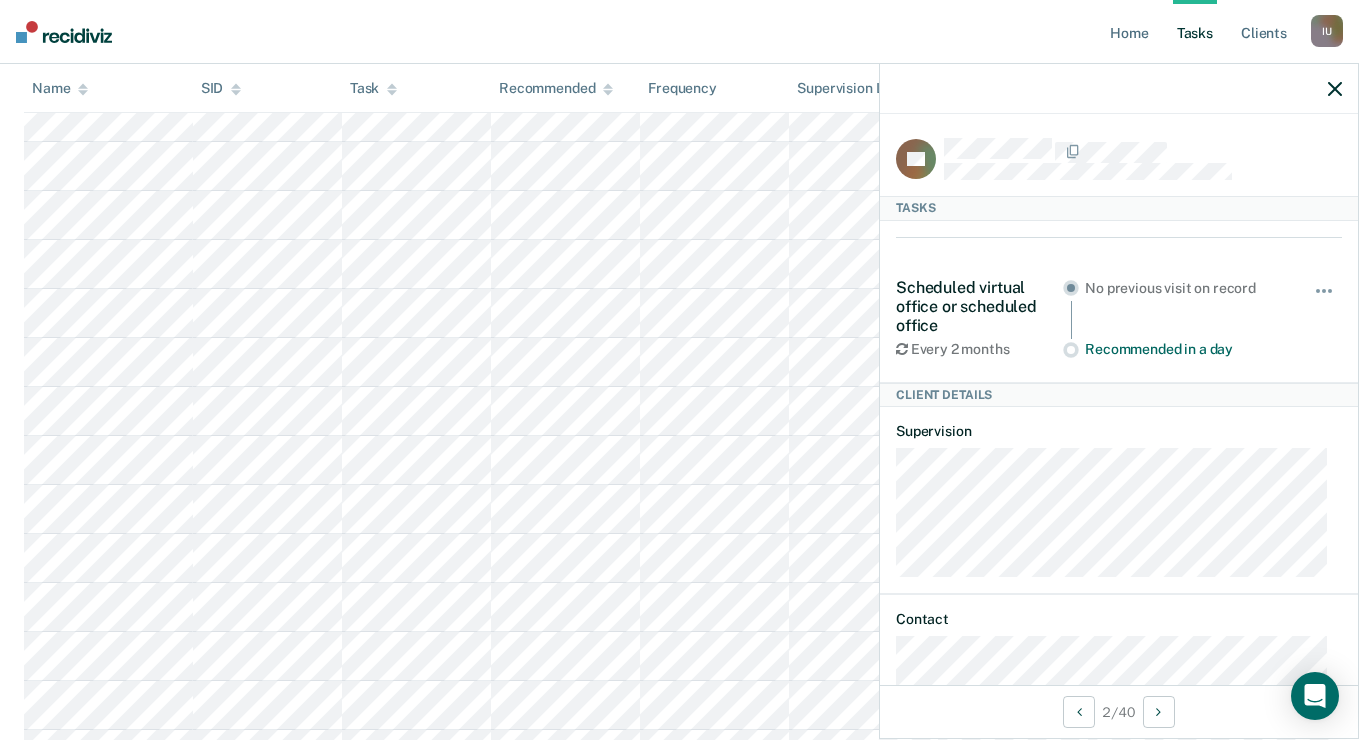 click 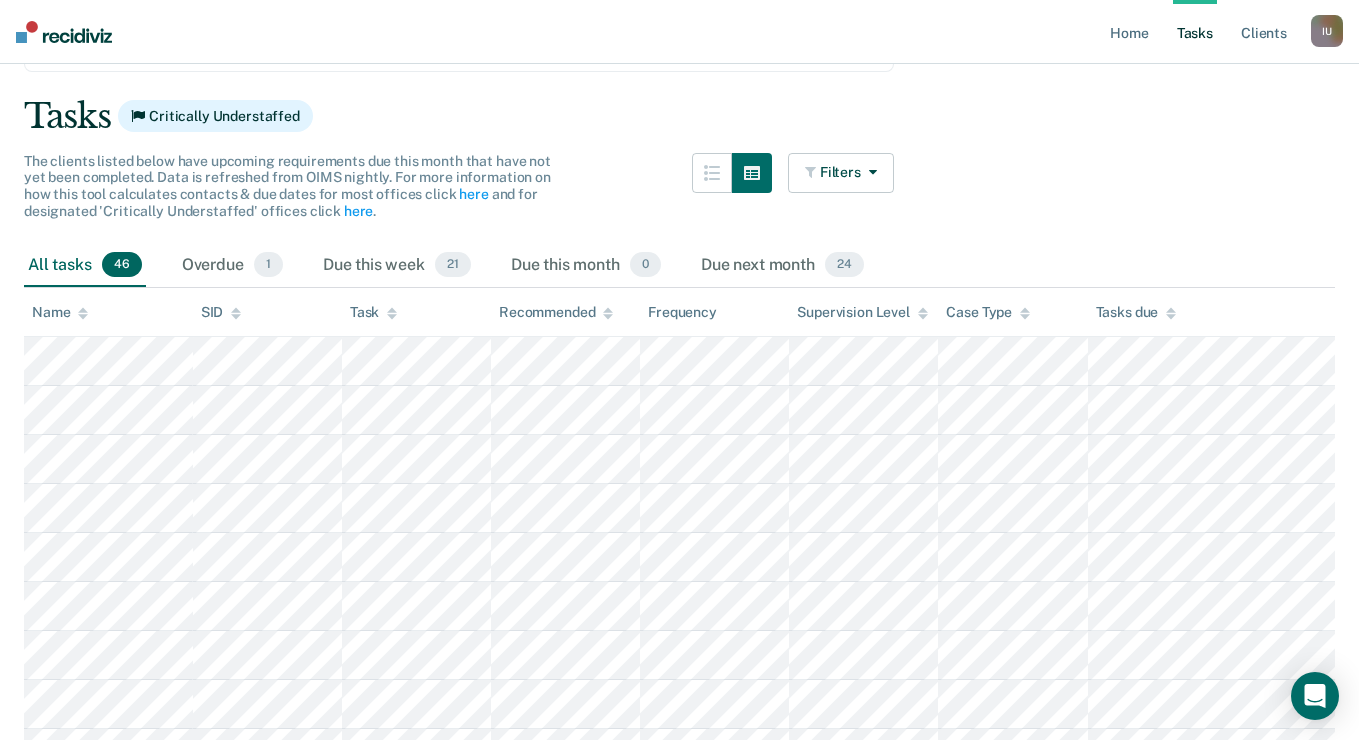 scroll, scrollTop: 0, scrollLeft: 0, axis: both 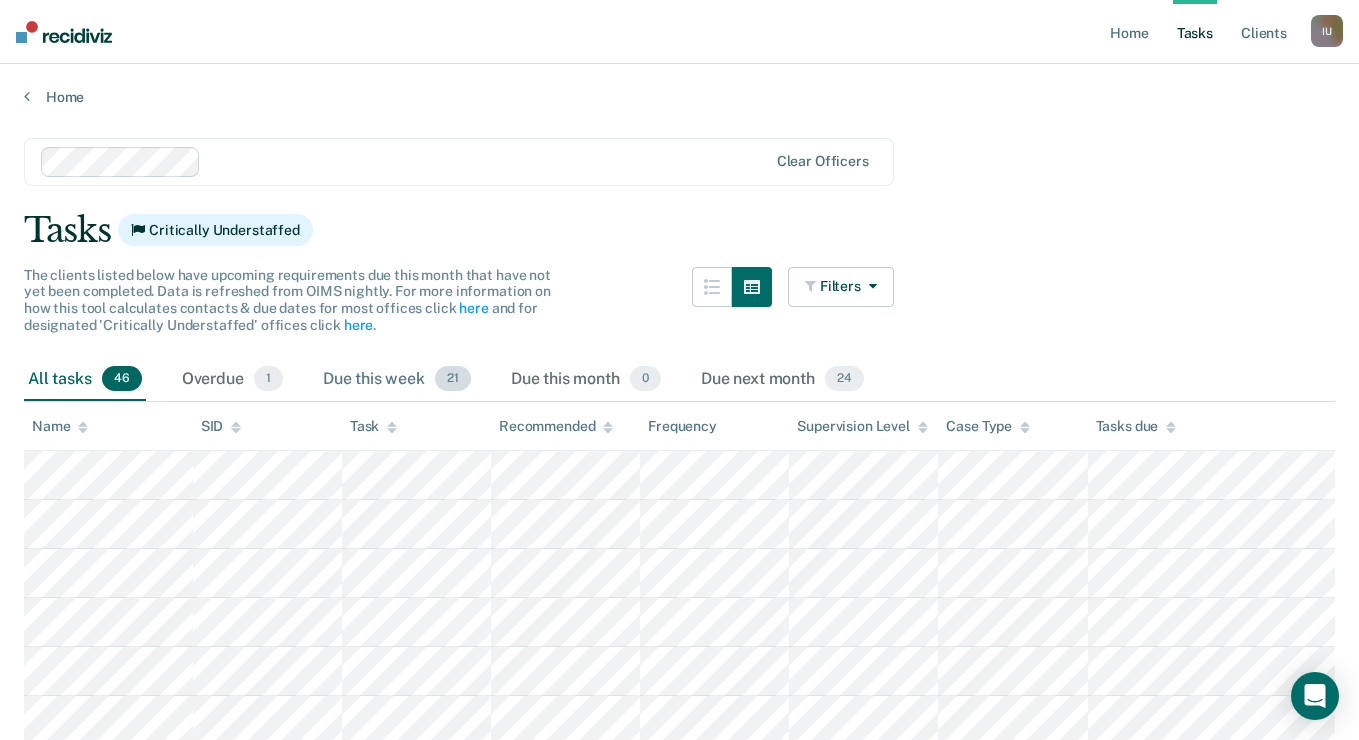 click on "Due this week 21" at bounding box center (397, 380) 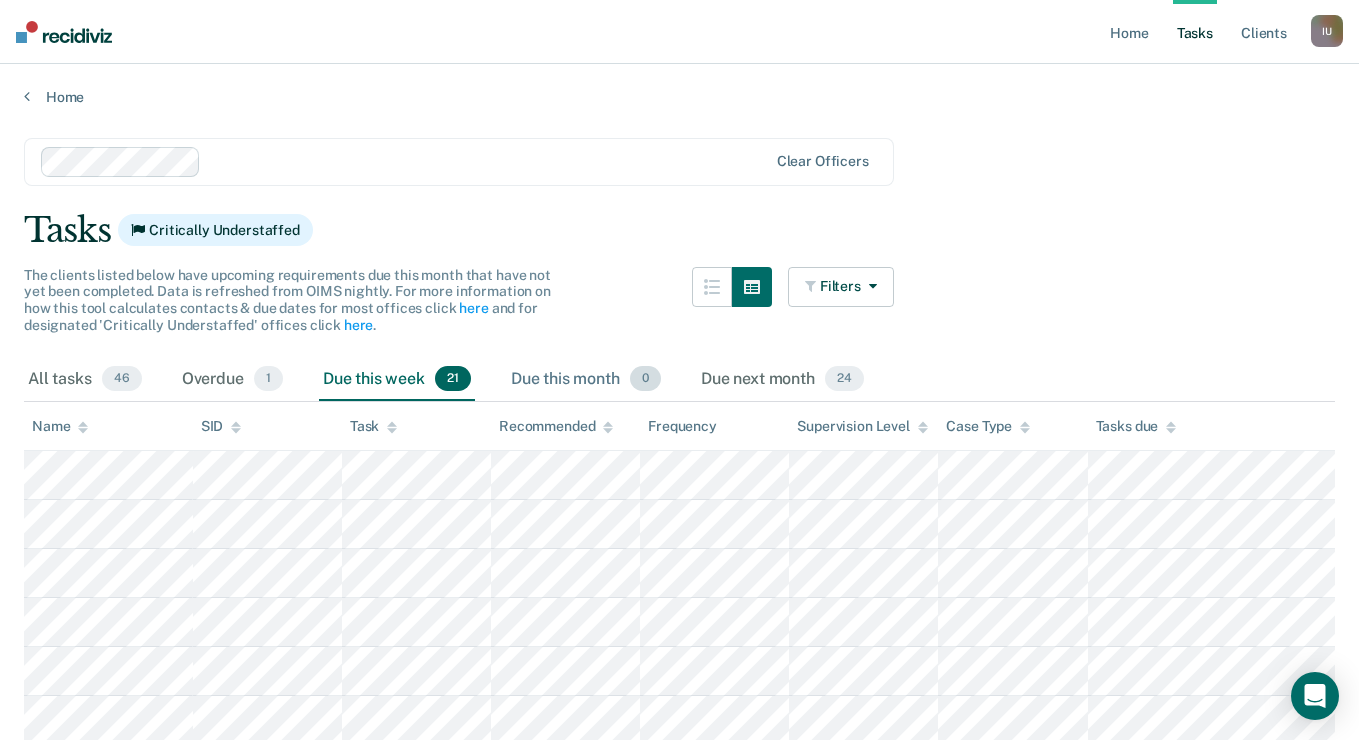 click on "Due this month 0" at bounding box center (586, 380) 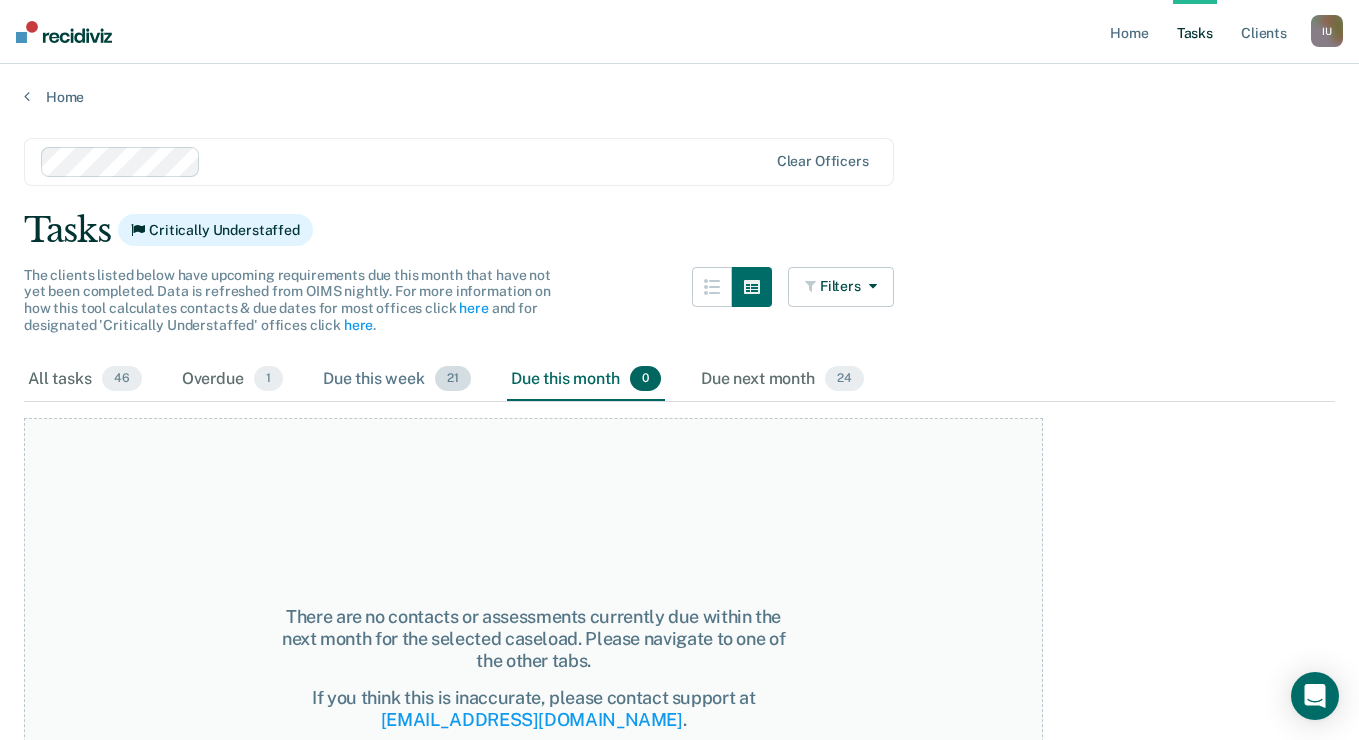 click on "Due this week 21" at bounding box center [397, 380] 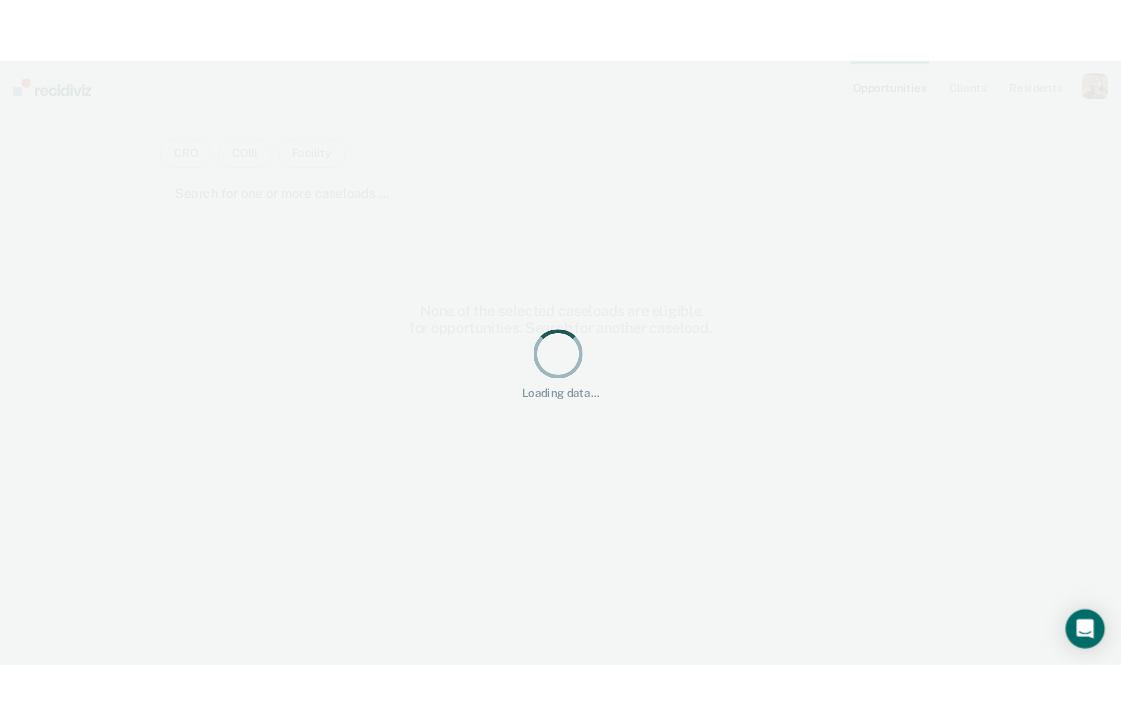 scroll, scrollTop: 0, scrollLeft: 0, axis: both 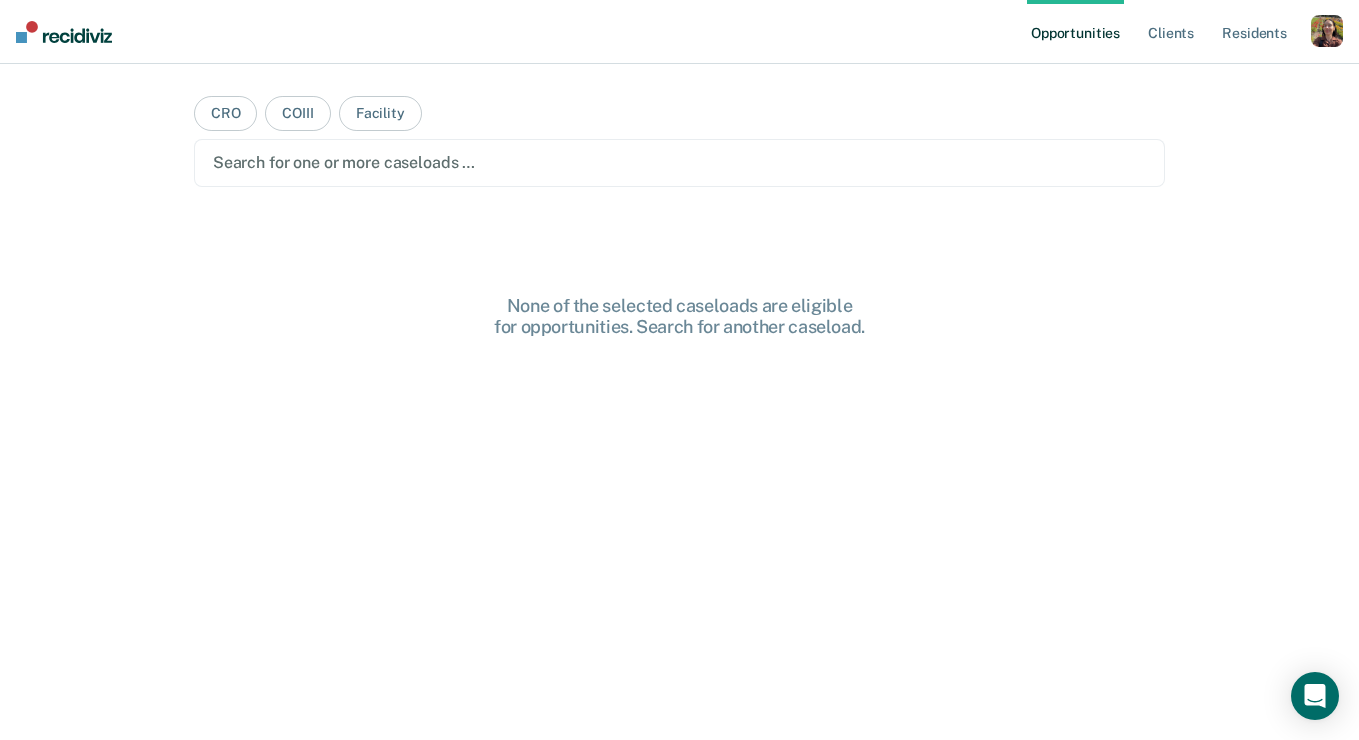 click at bounding box center [1327, 31] 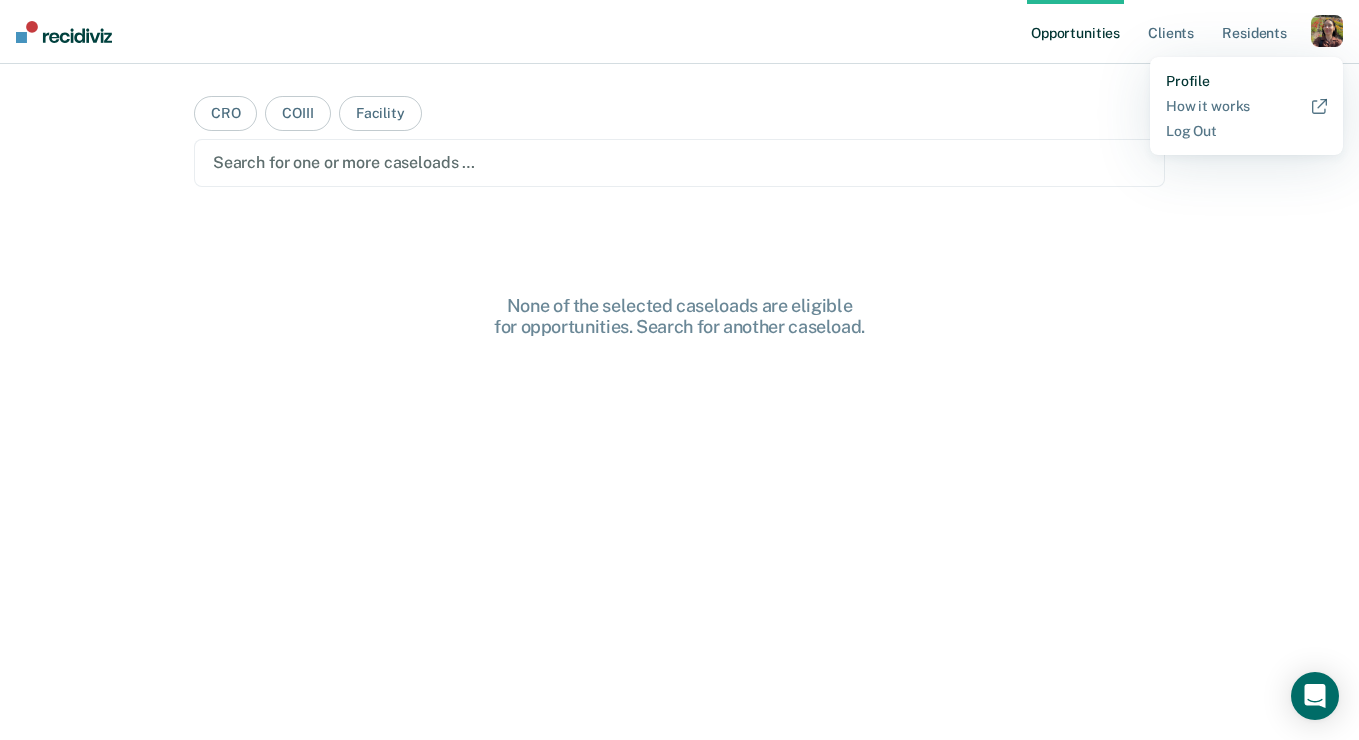 click on "Profile" at bounding box center [1246, 81] 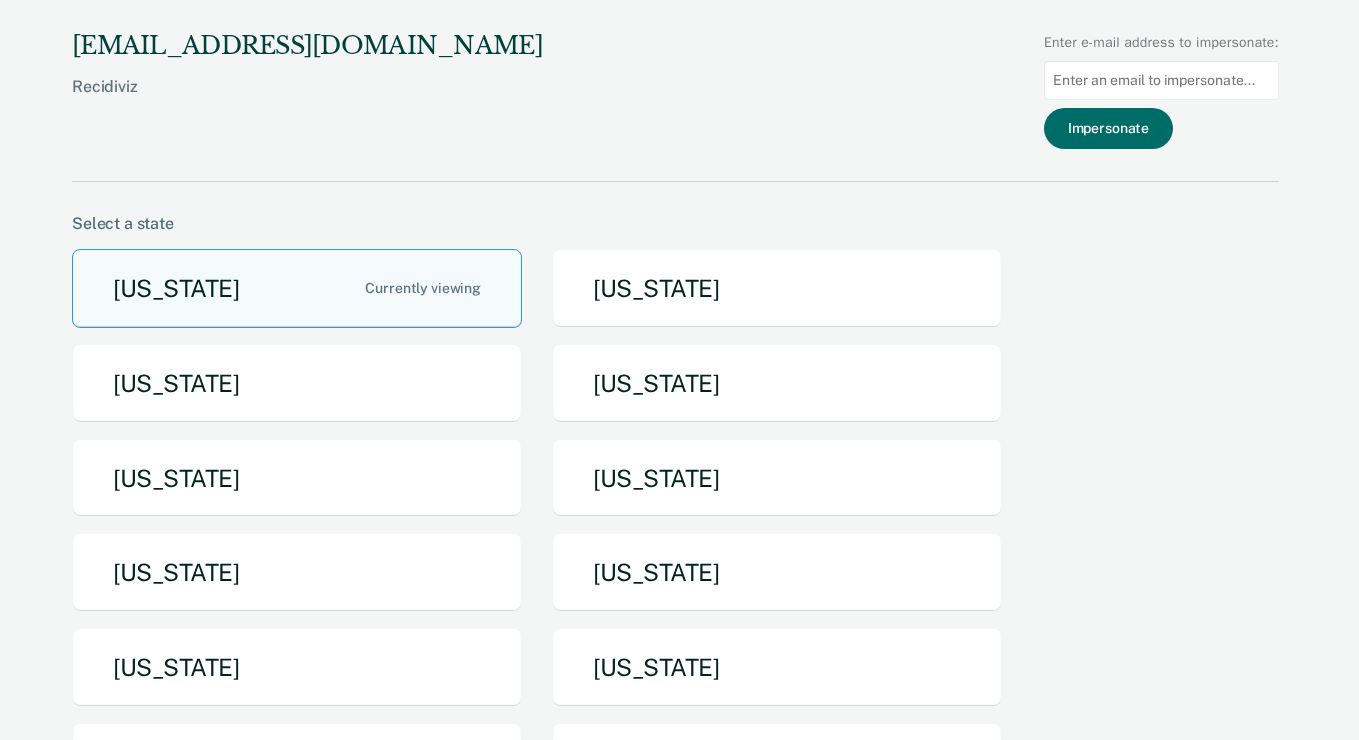 click at bounding box center (1161, 80) 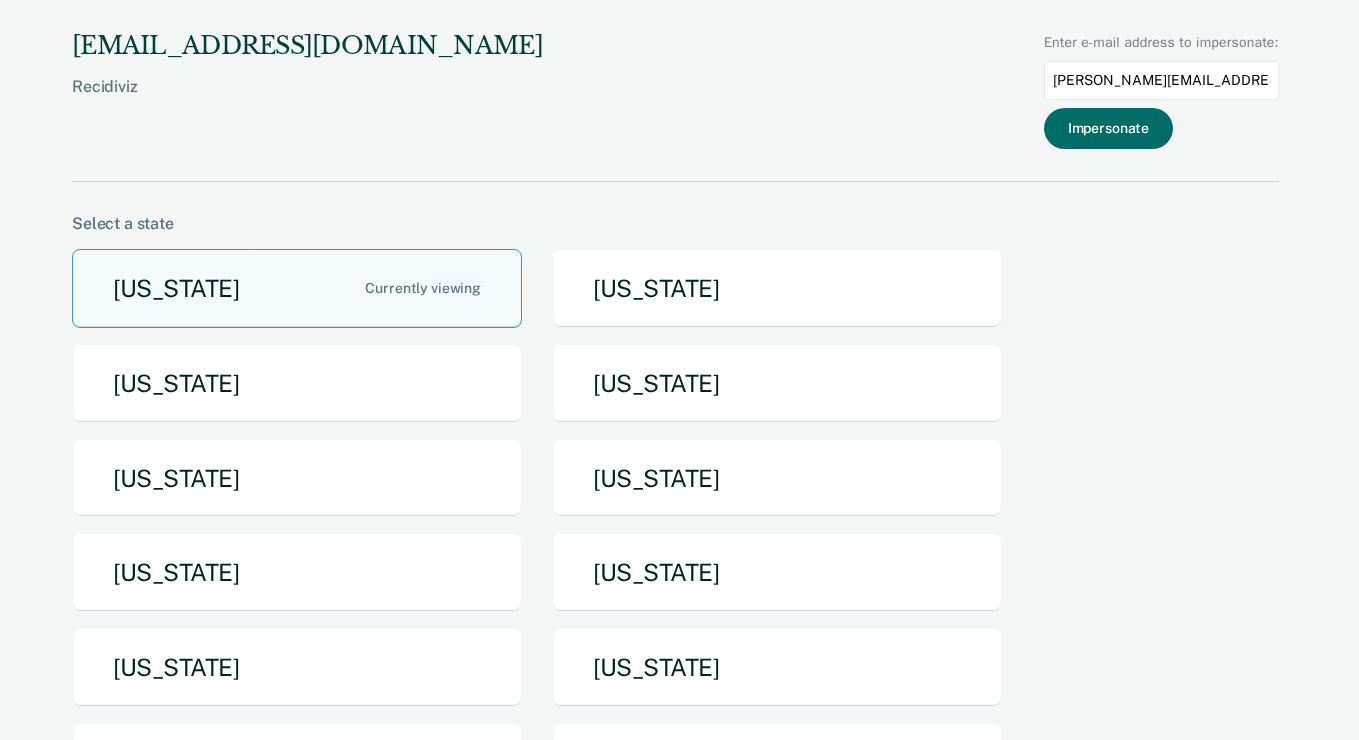 type on "[PERSON_NAME][EMAIL_ADDRESS][PERSON_NAME][DOMAIN_NAME][US_STATE]" 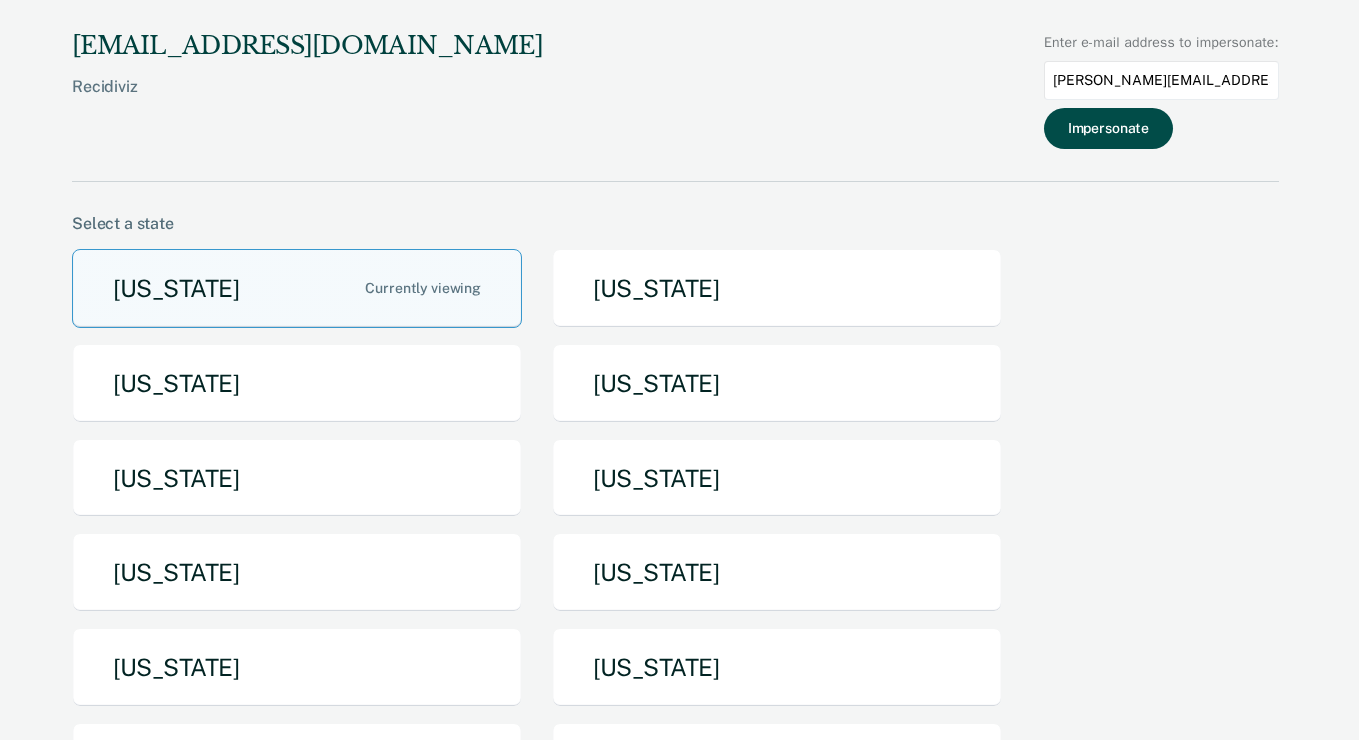 click on "Impersonate" at bounding box center (1108, 128) 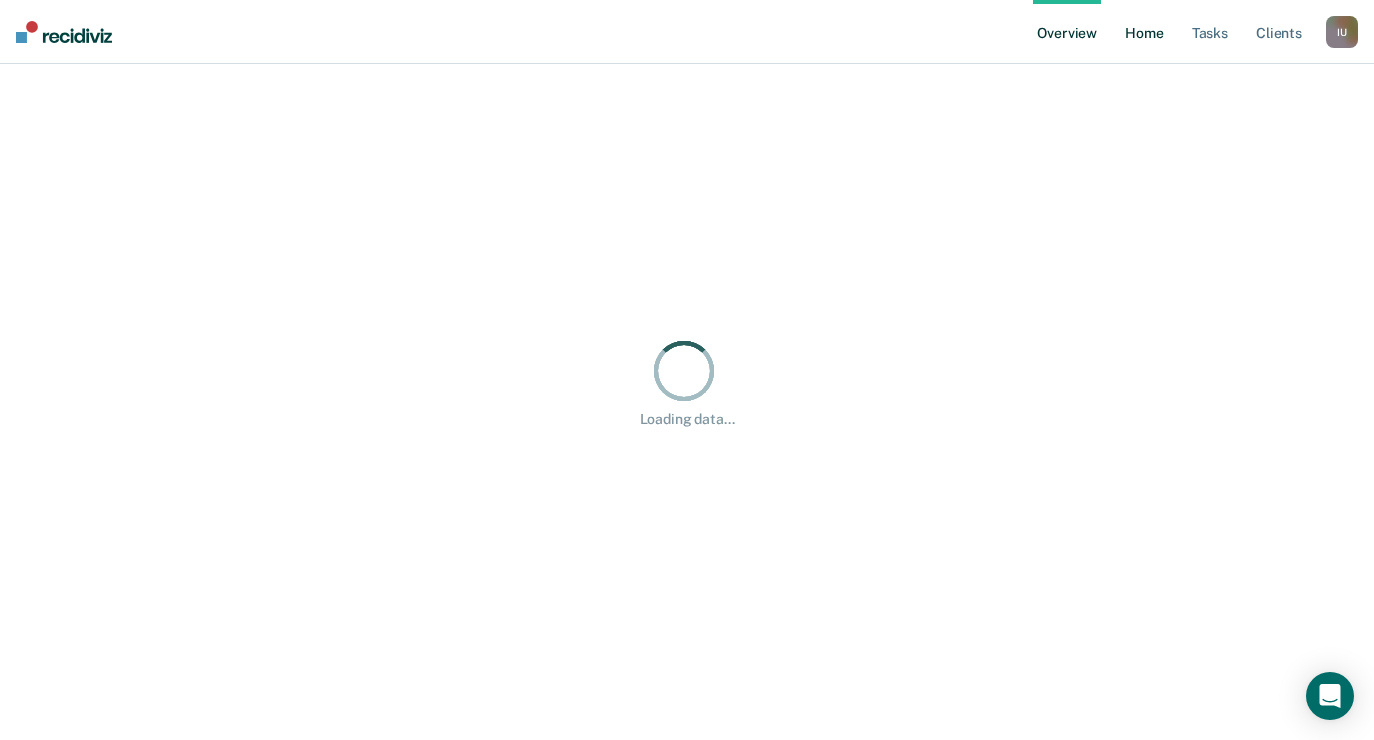 click on "Home" at bounding box center (1144, 32) 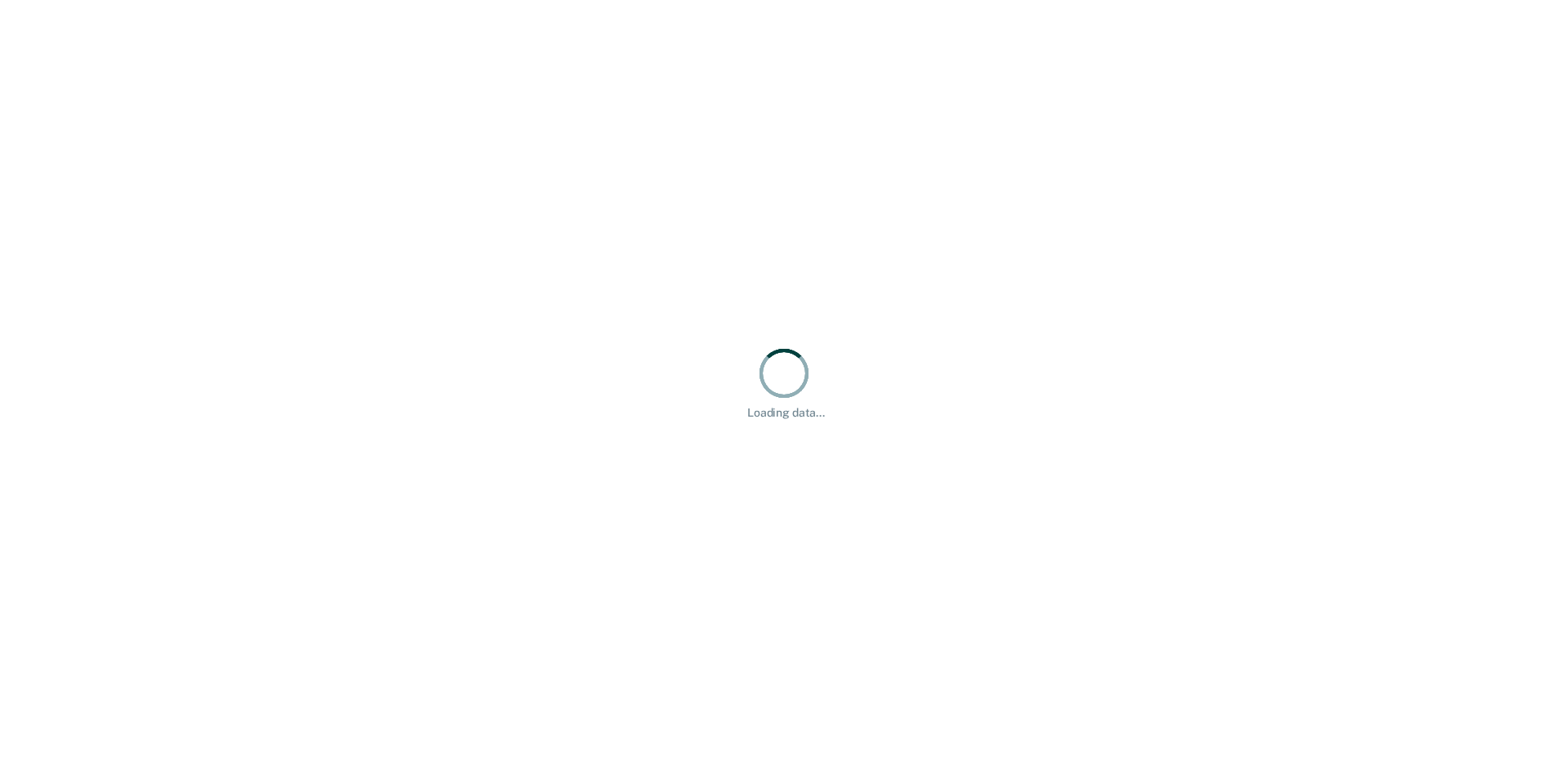 scroll, scrollTop: 0, scrollLeft: 0, axis: both 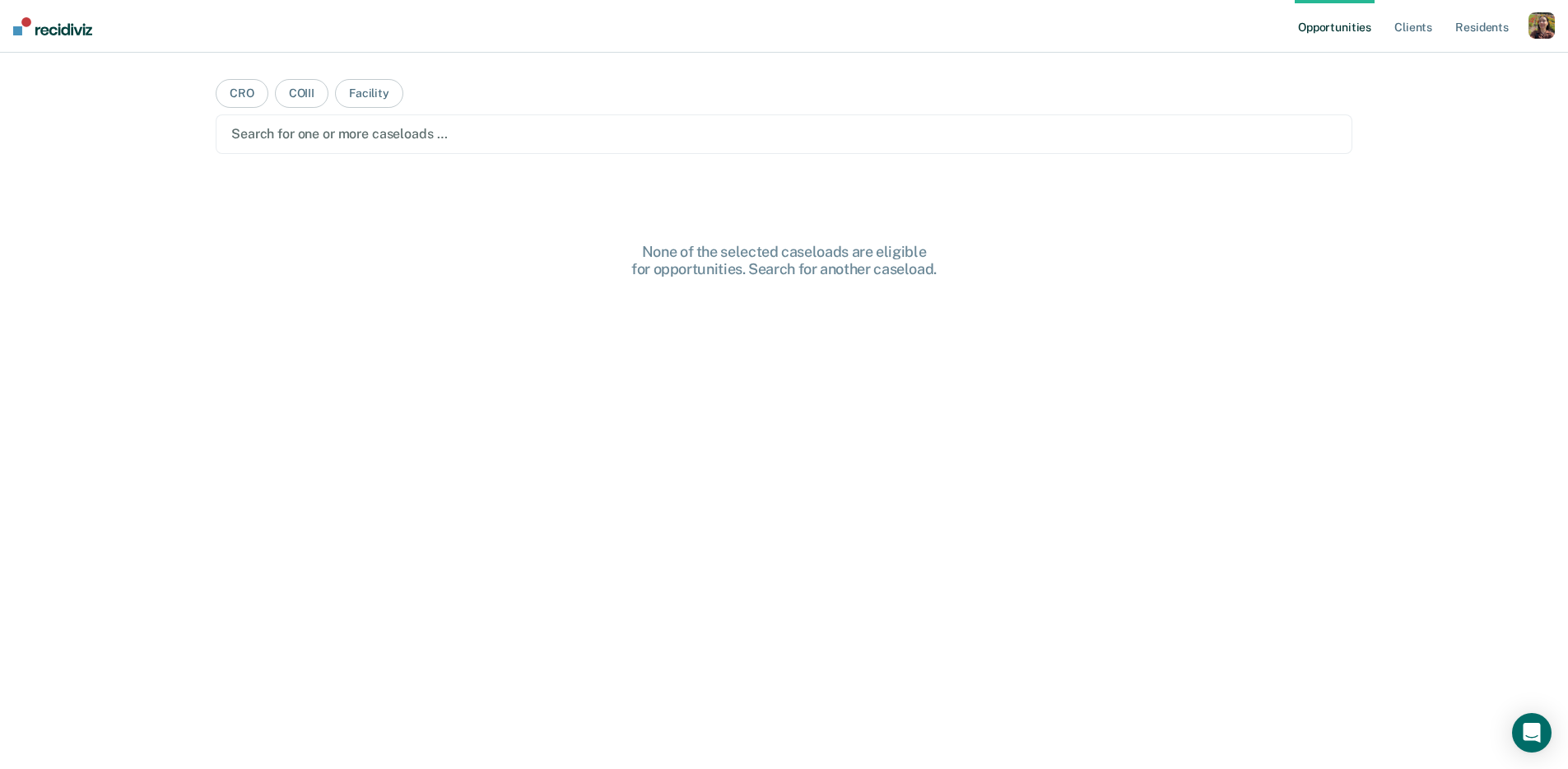 click at bounding box center (1542, 26) 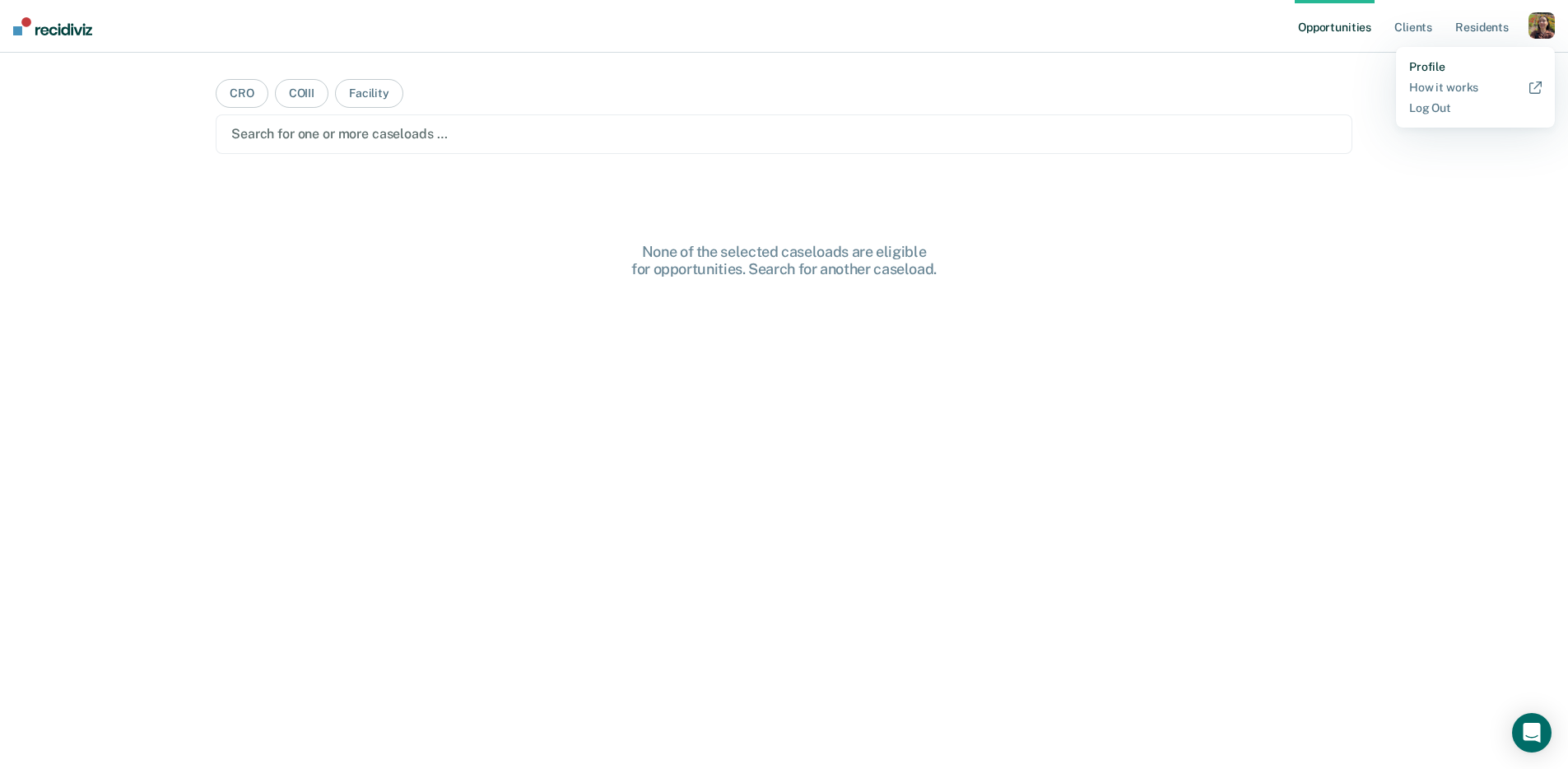 click on "Profile" at bounding box center (1475, 67) 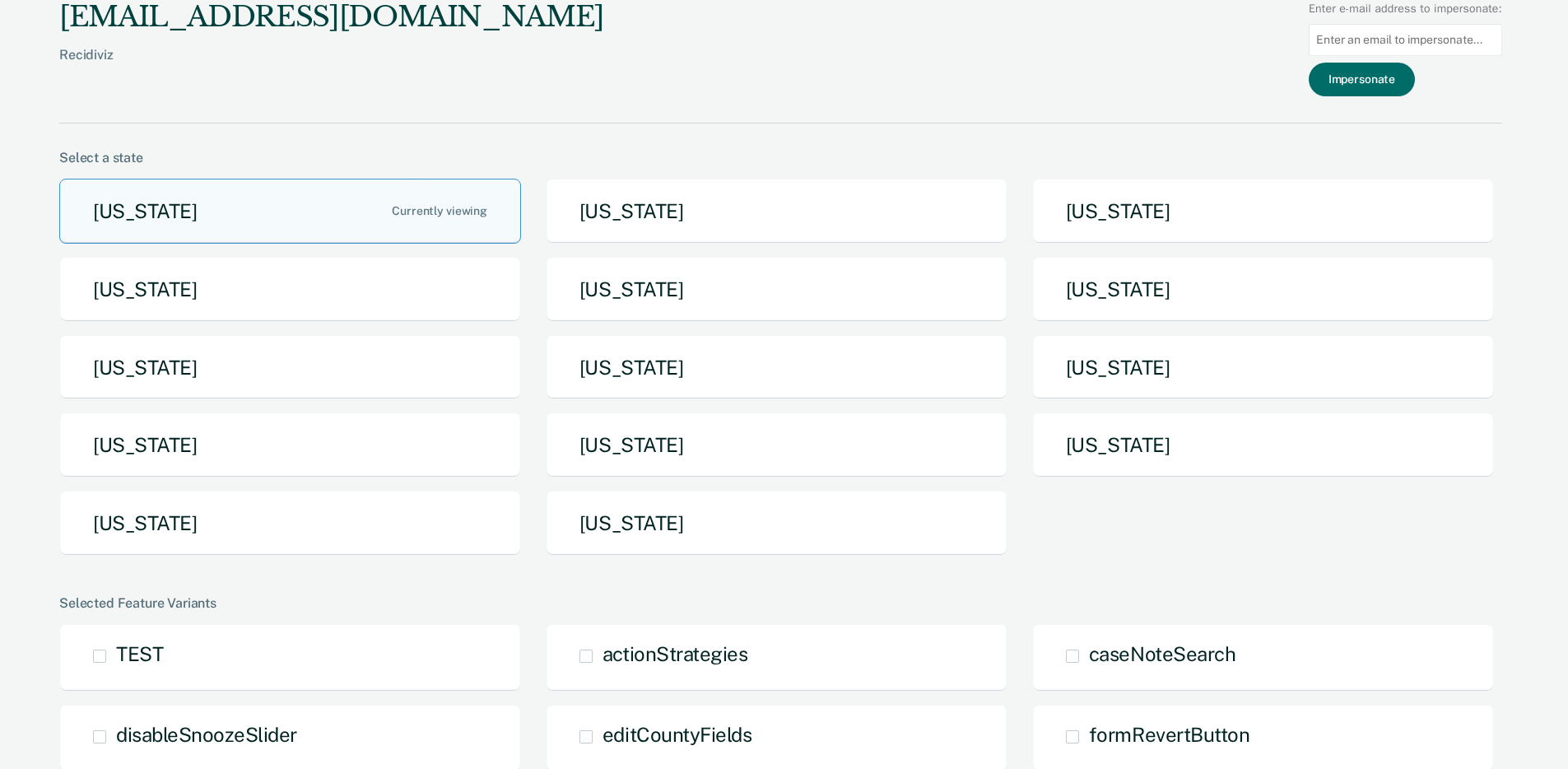click on "[US_STATE]" at bounding box center [290, 523] 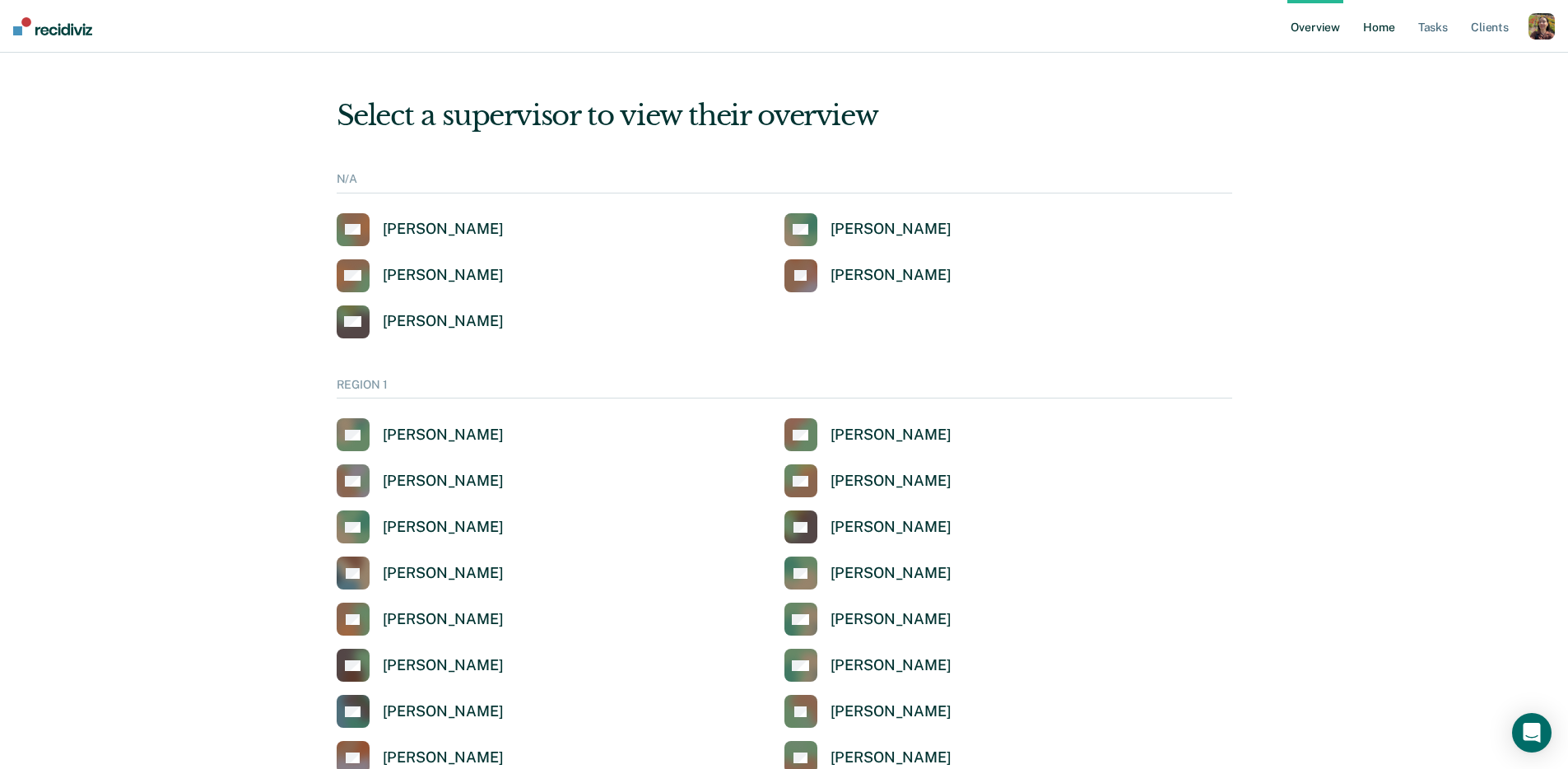 click on "Home" at bounding box center (1379, 26) 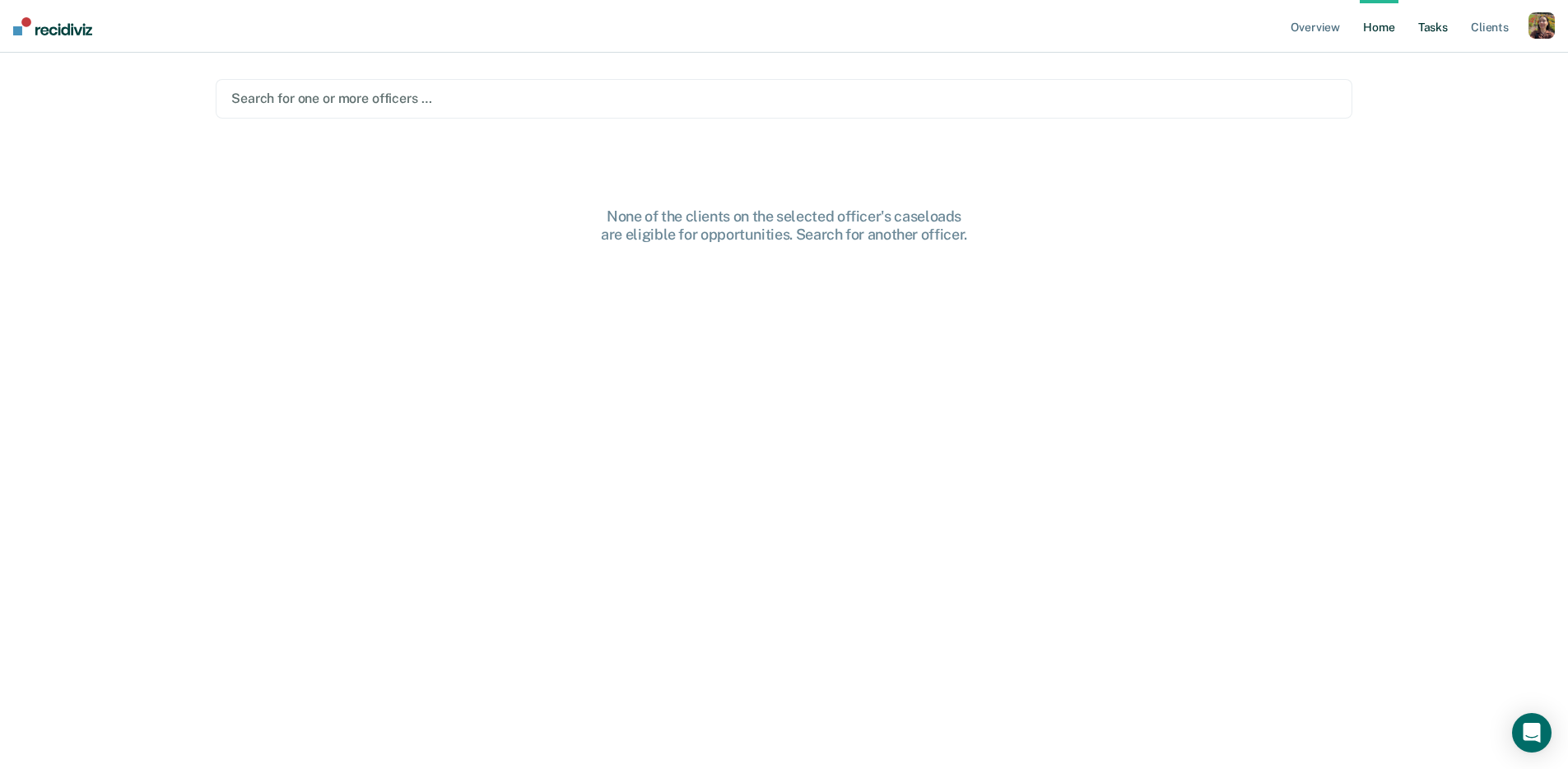 click on "Tasks" at bounding box center [1433, 26] 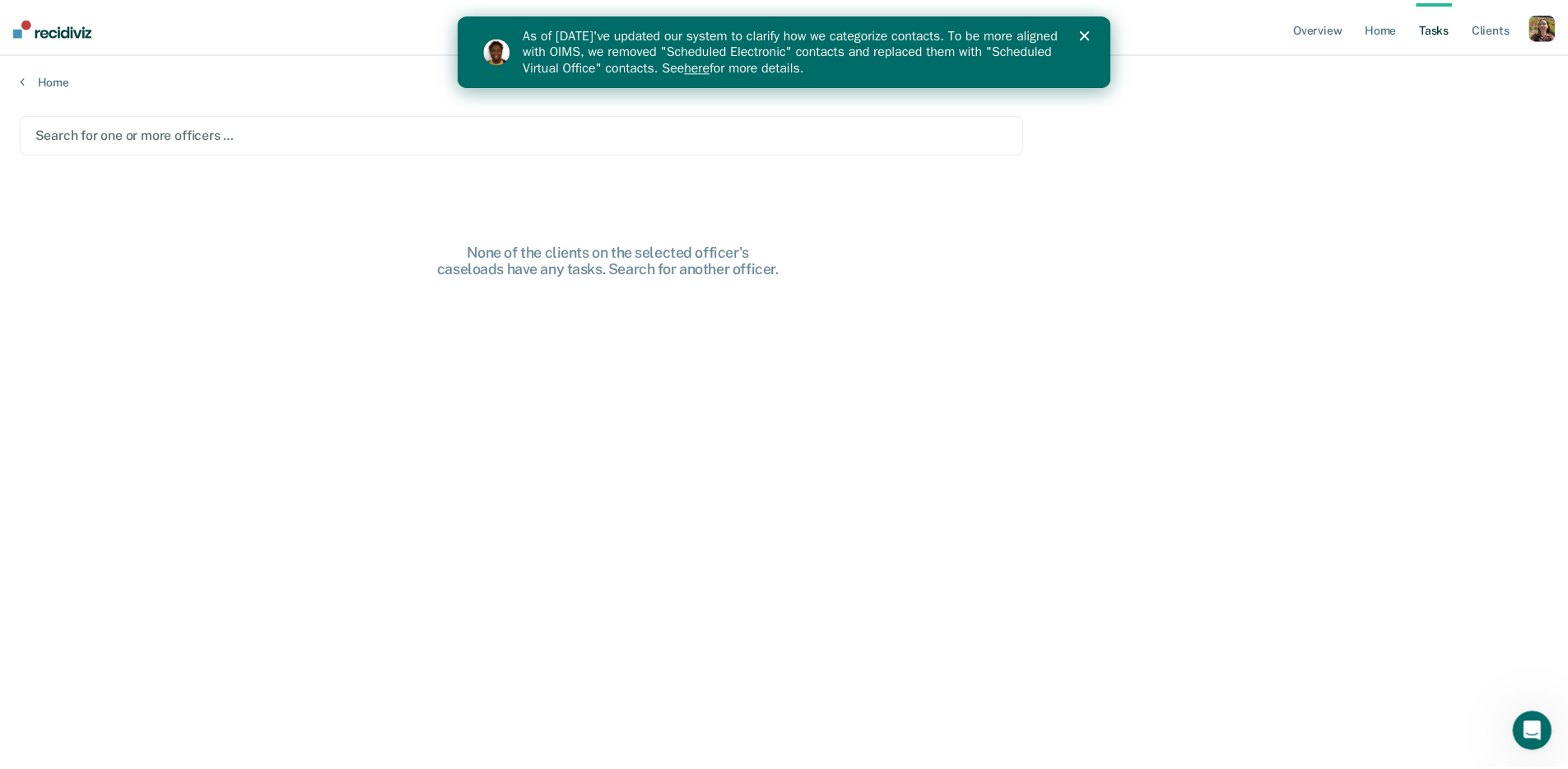 scroll, scrollTop: 0, scrollLeft: 0, axis: both 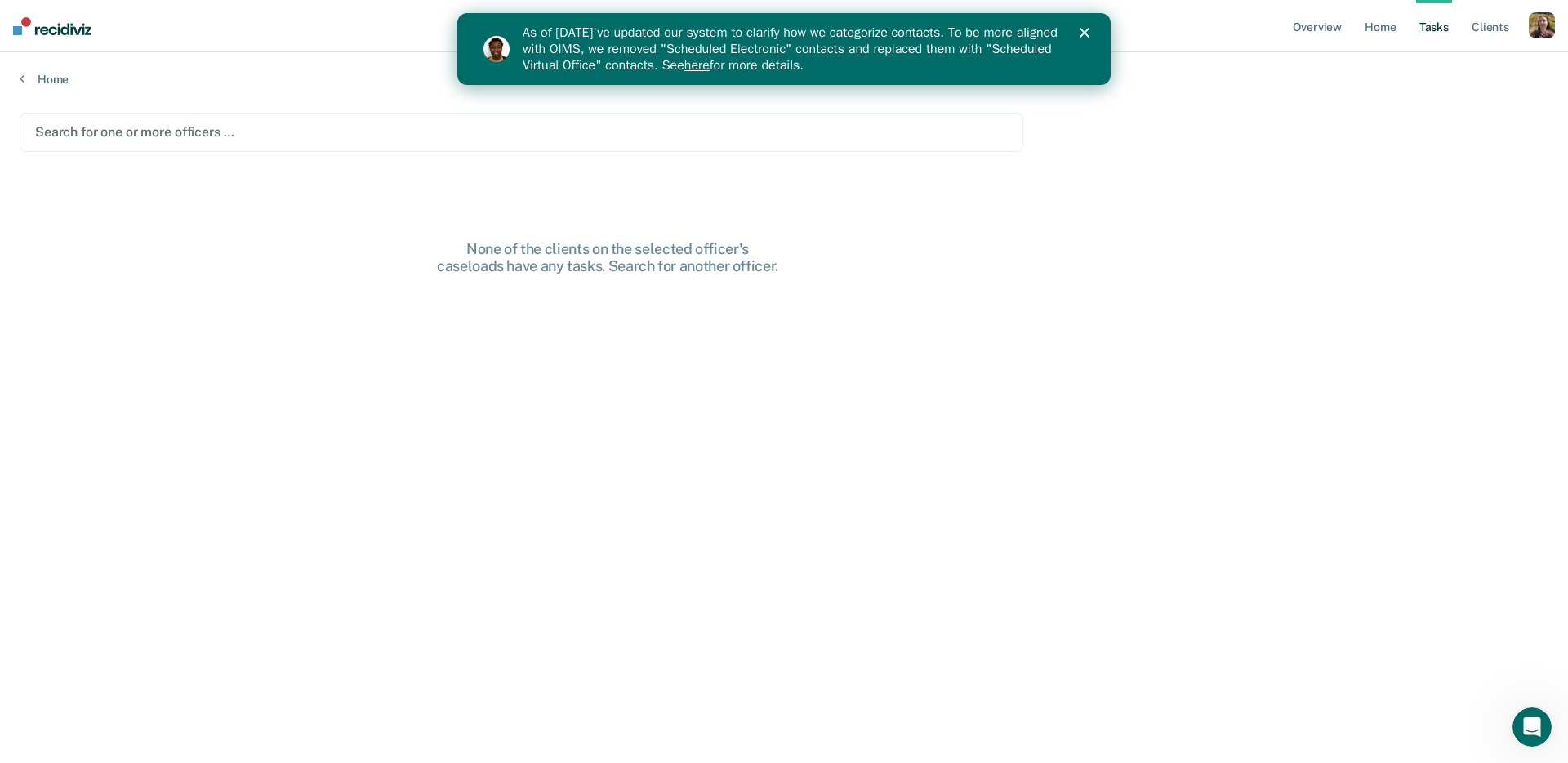 click at bounding box center [521, 132] 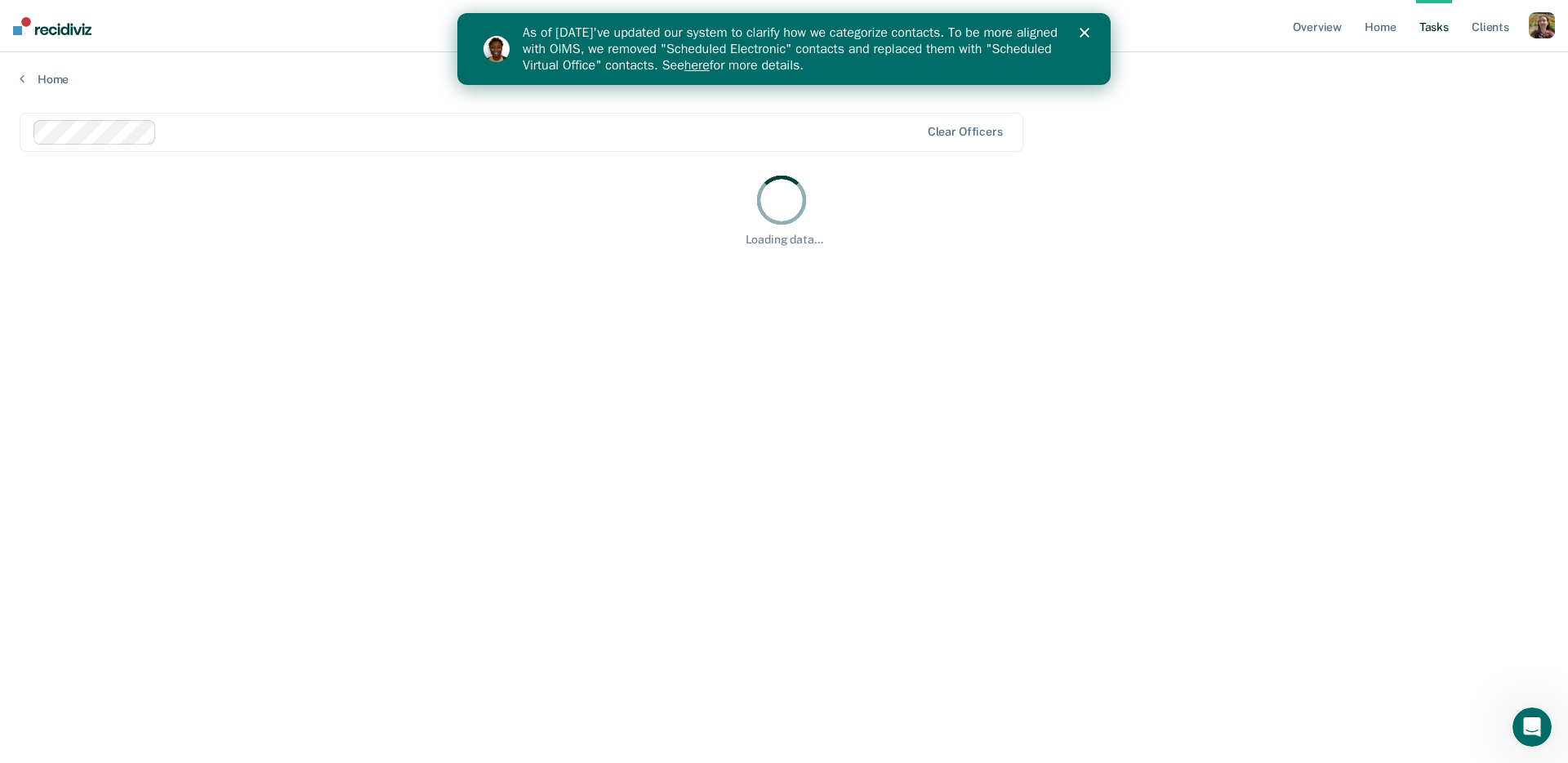 click at bounding box center [541, 132] 